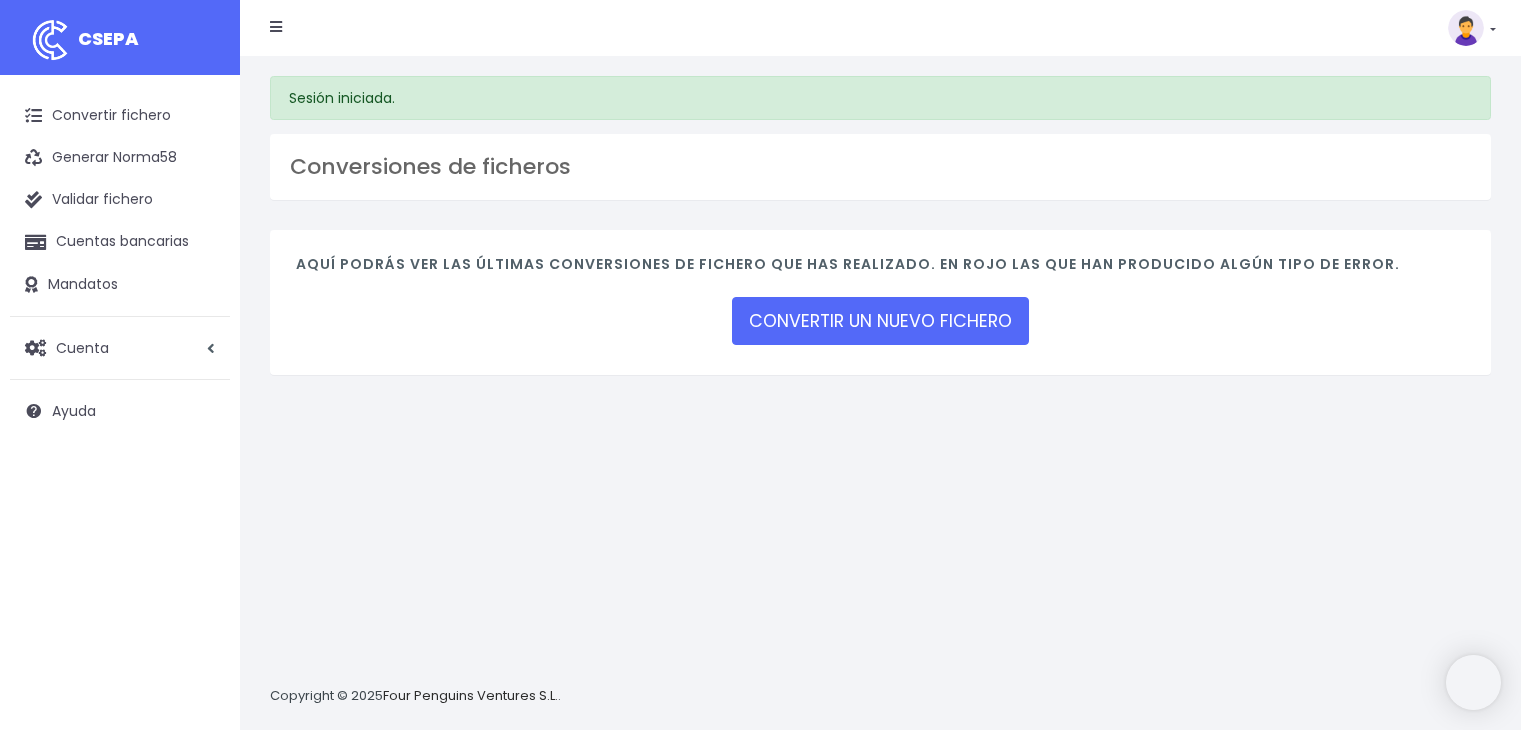 scroll, scrollTop: 0, scrollLeft: 0, axis: both 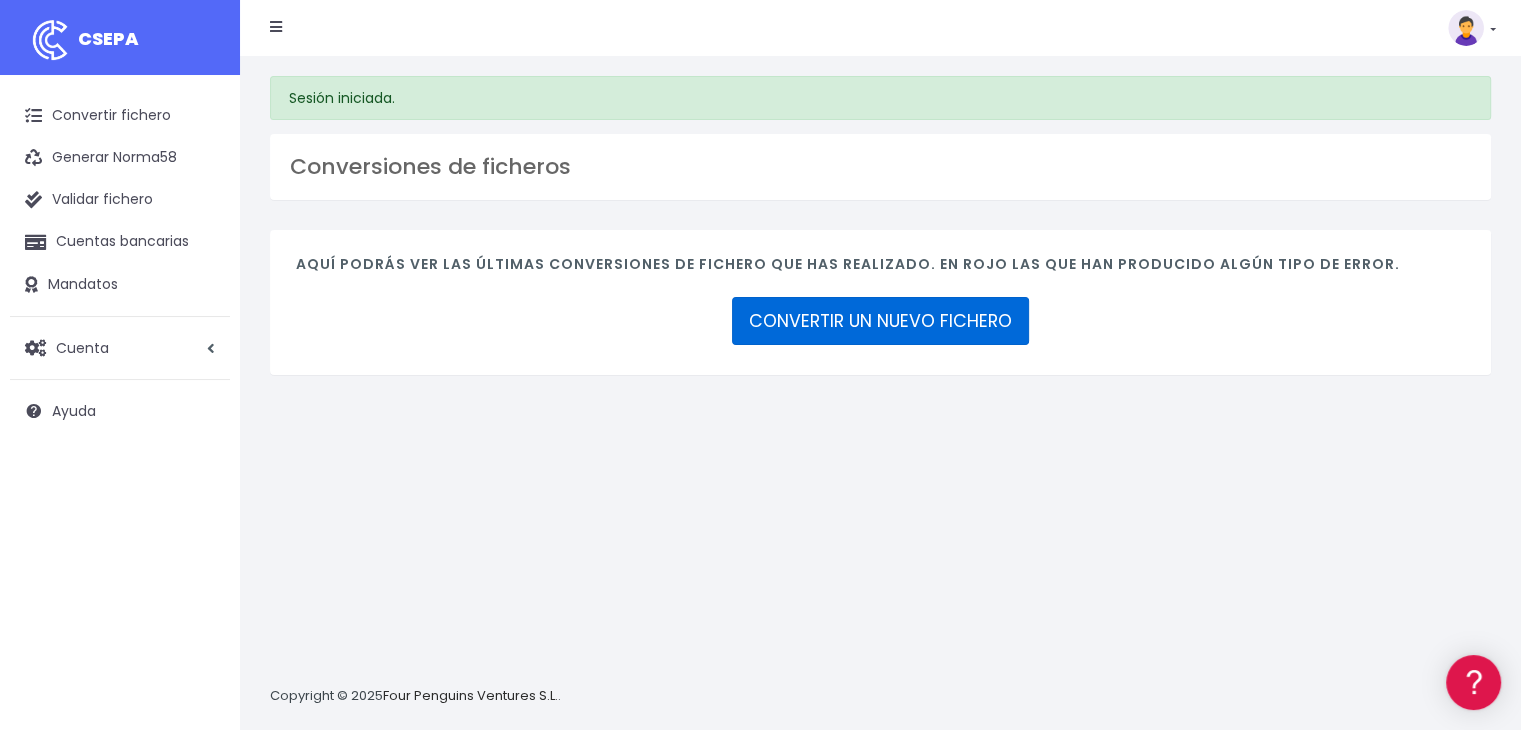 click on "CONVERTIR UN NUEVO FICHERO" at bounding box center [880, 321] 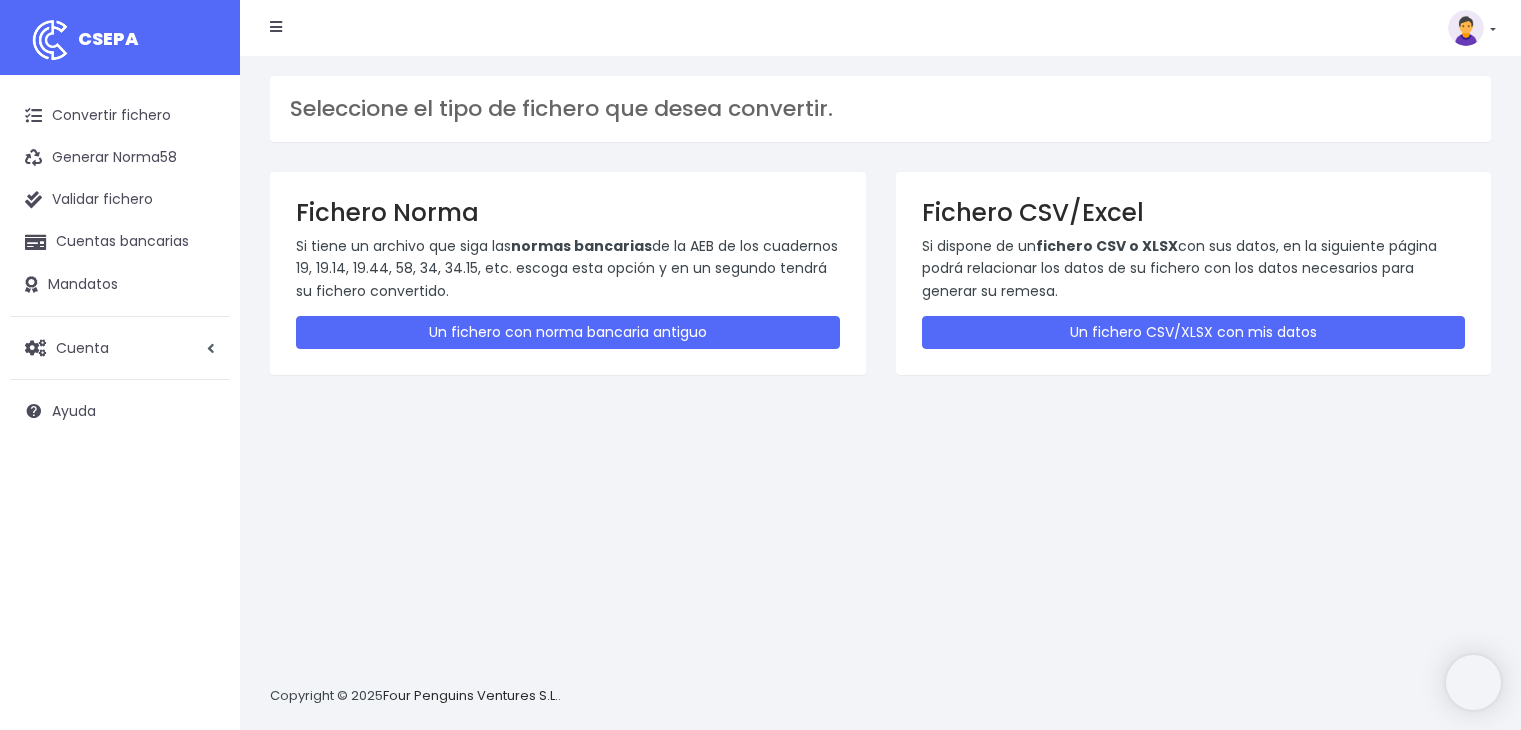 scroll, scrollTop: 0, scrollLeft: 0, axis: both 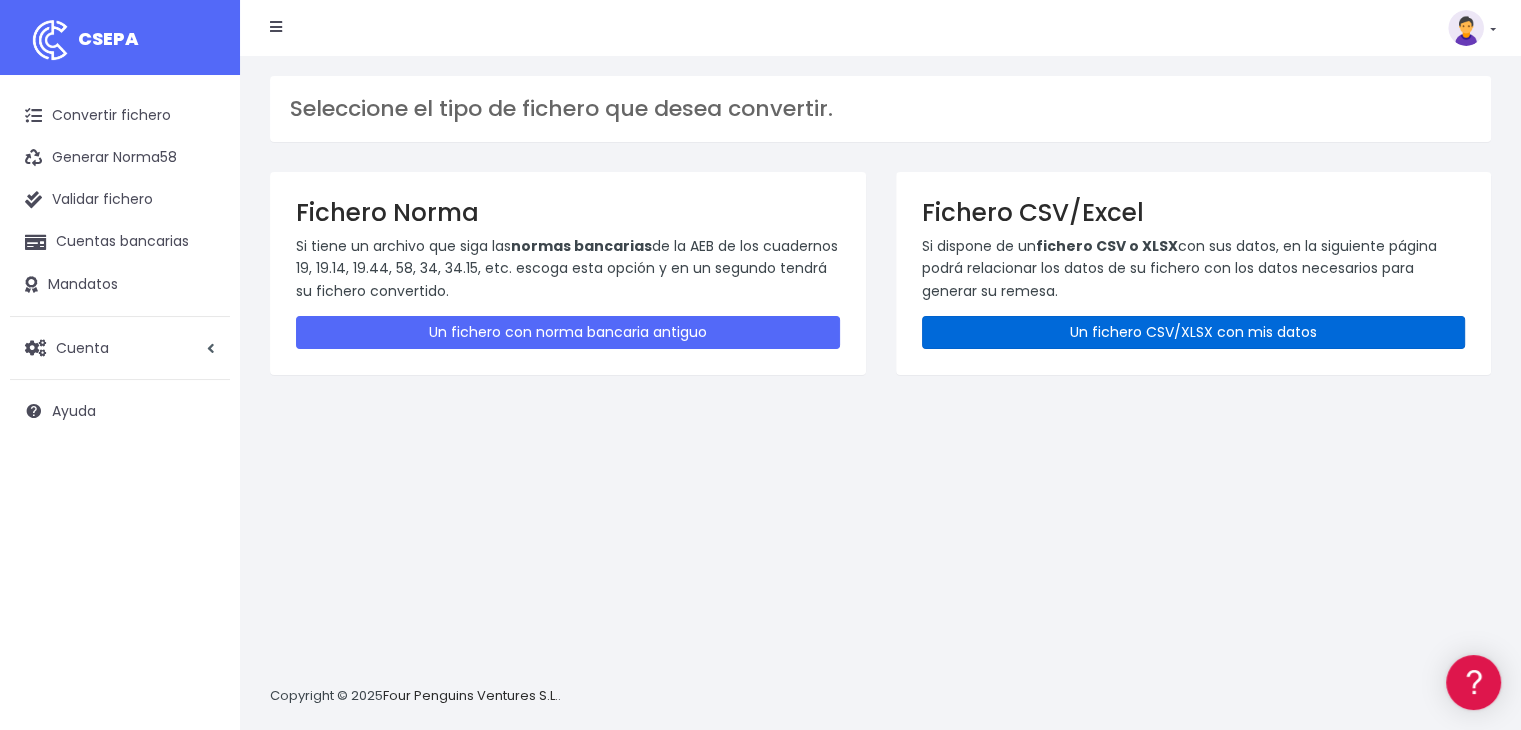 click on "Un fichero CSV/XLSX con mis datos" at bounding box center (1194, 332) 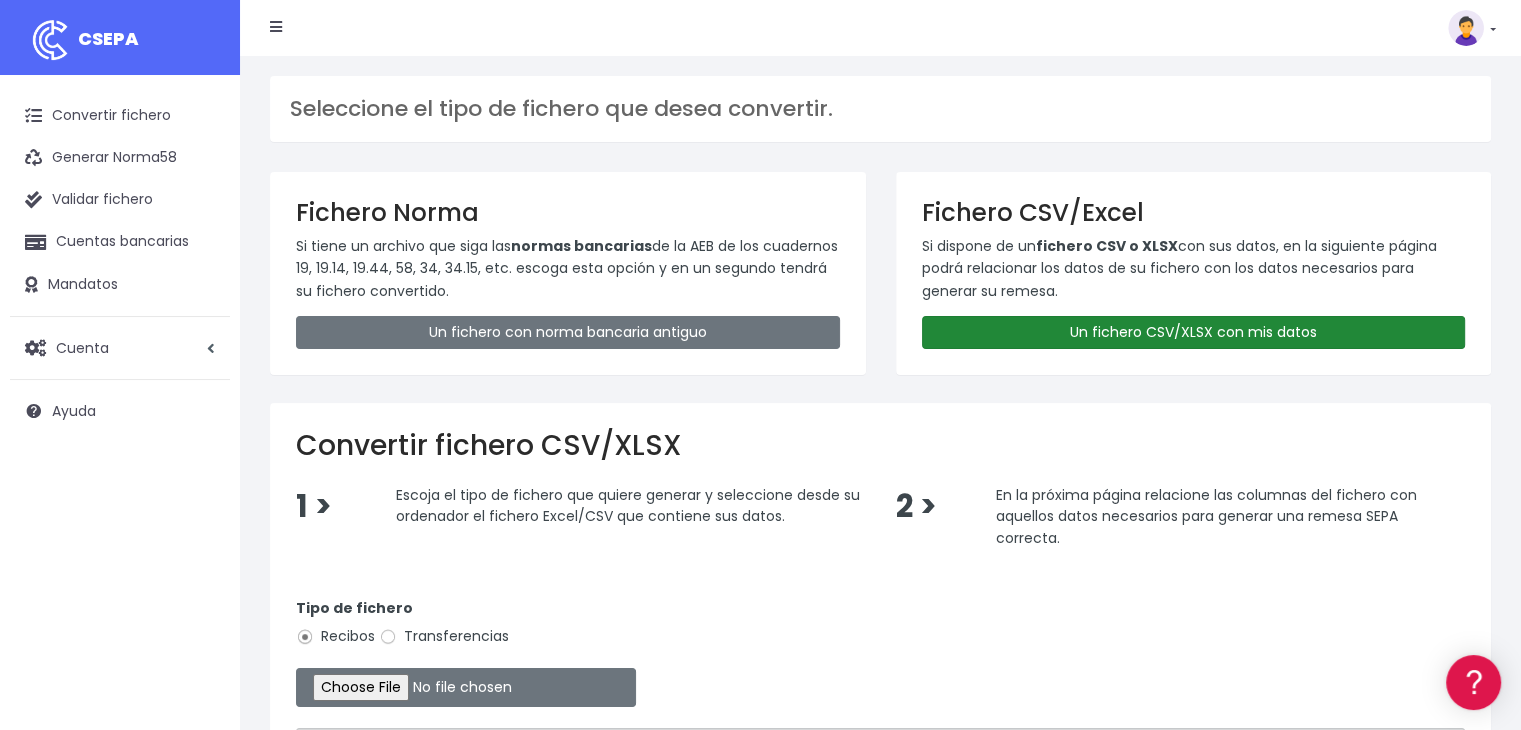 scroll, scrollTop: 200, scrollLeft: 0, axis: vertical 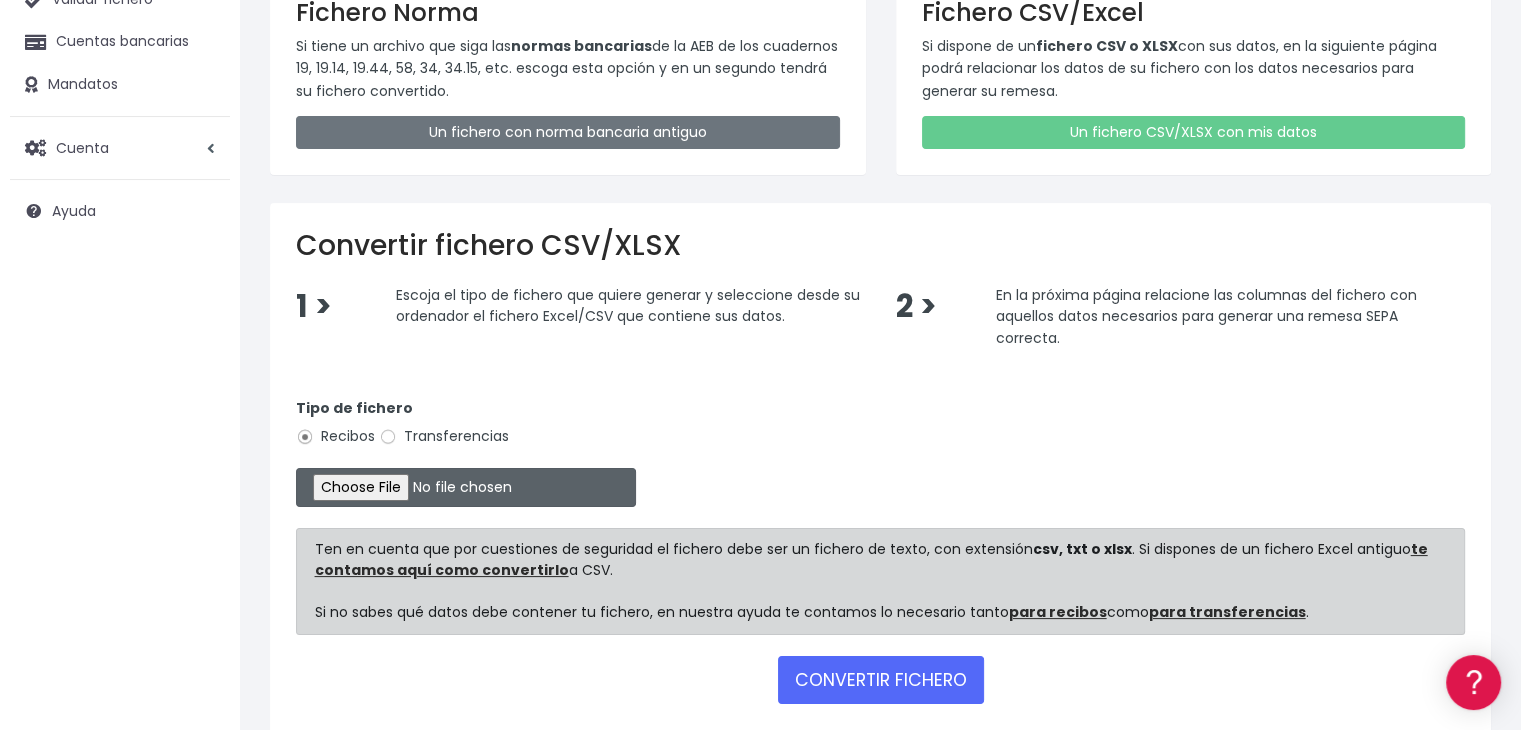 click at bounding box center [466, 487] 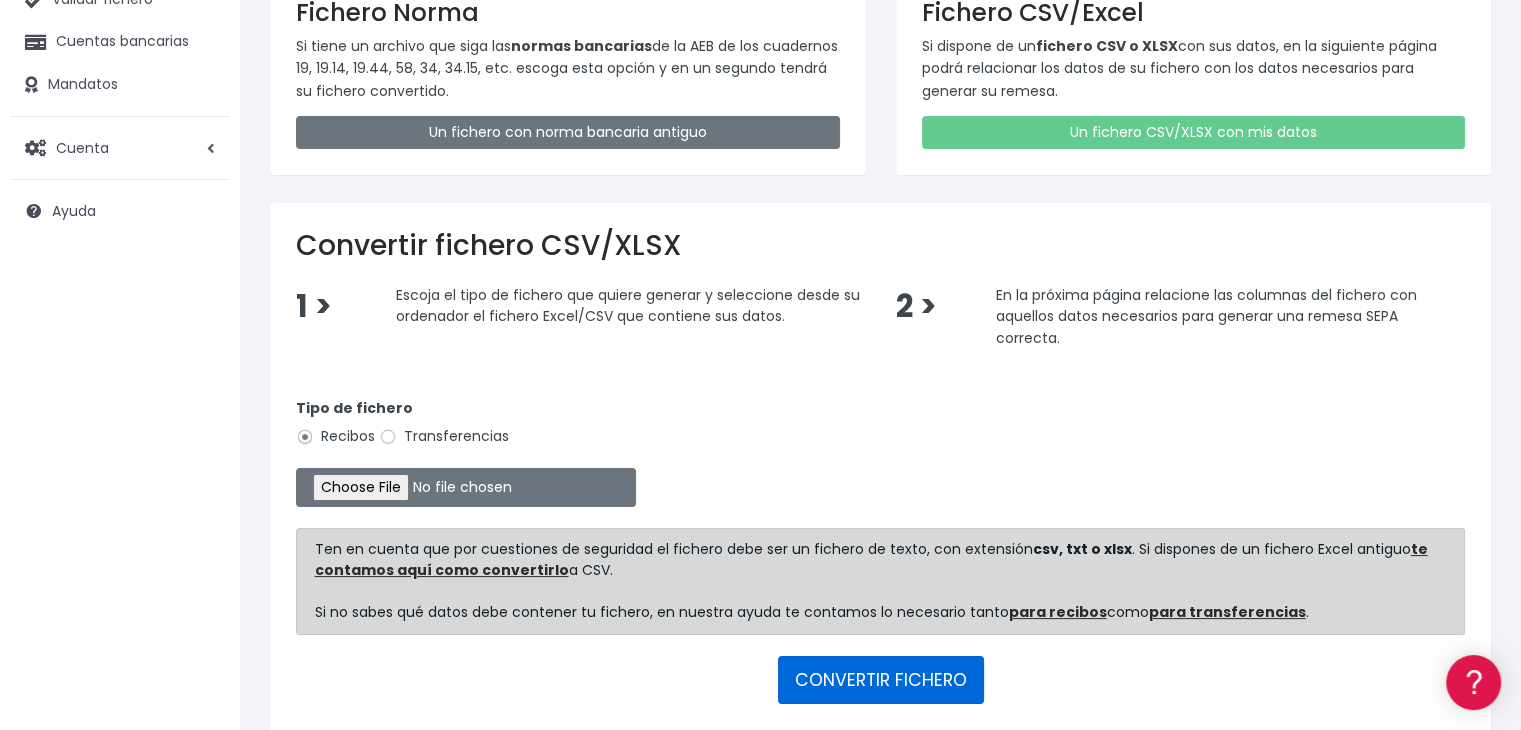 click on "CONVERTIR FICHERO" at bounding box center (881, 680) 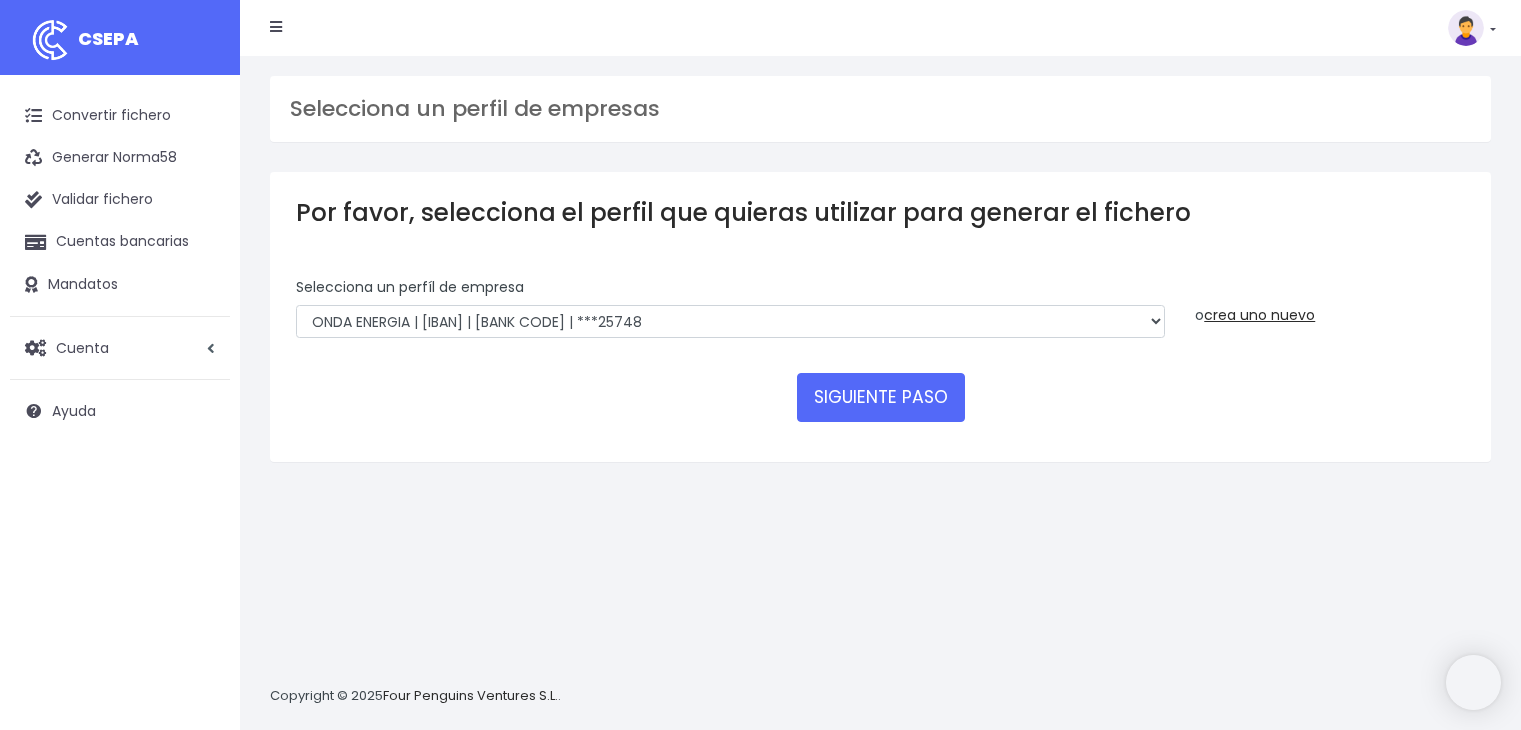 scroll, scrollTop: 0, scrollLeft: 0, axis: both 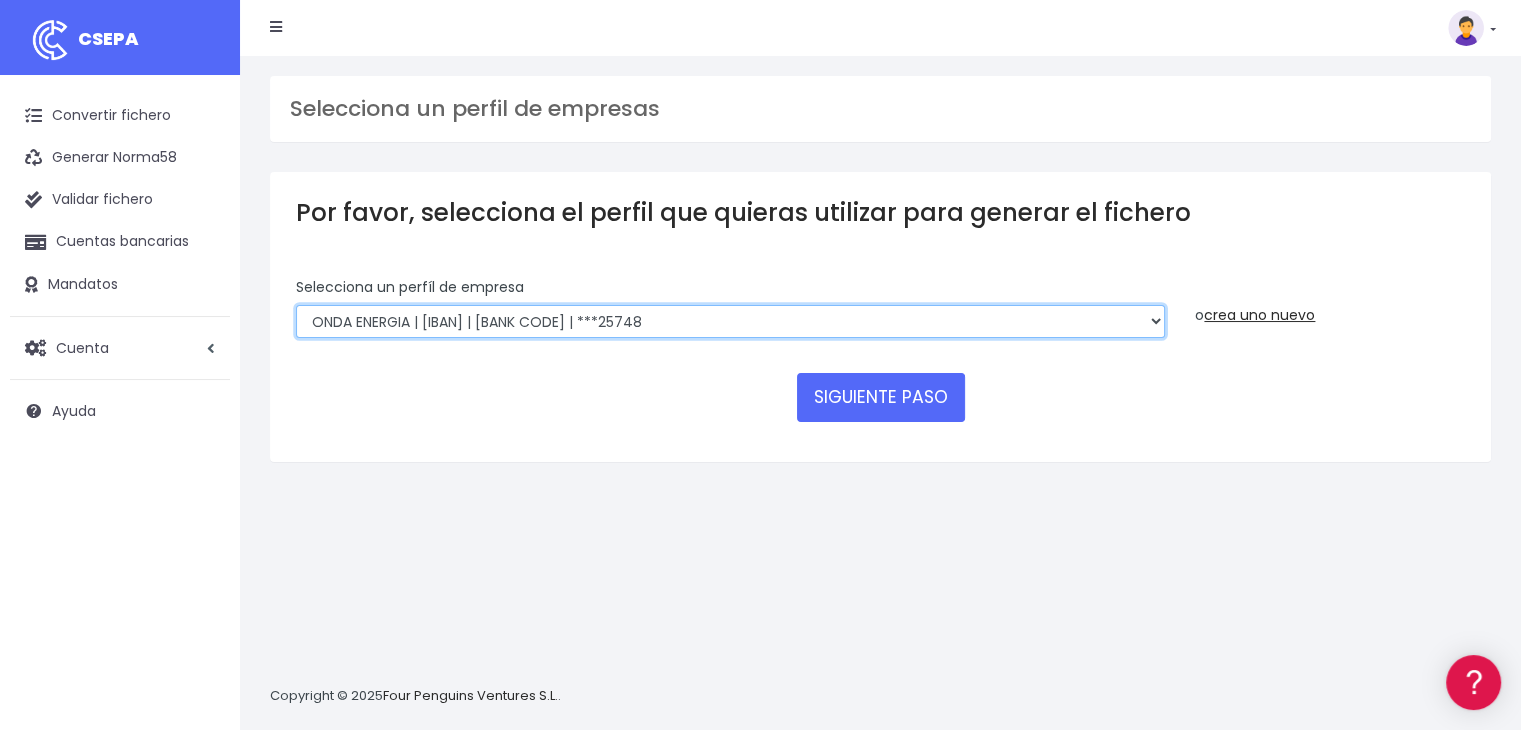 drag, startPoint x: 1034, startPoint y: 320, endPoint x: 1018, endPoint y: 334, distance: 21.260292 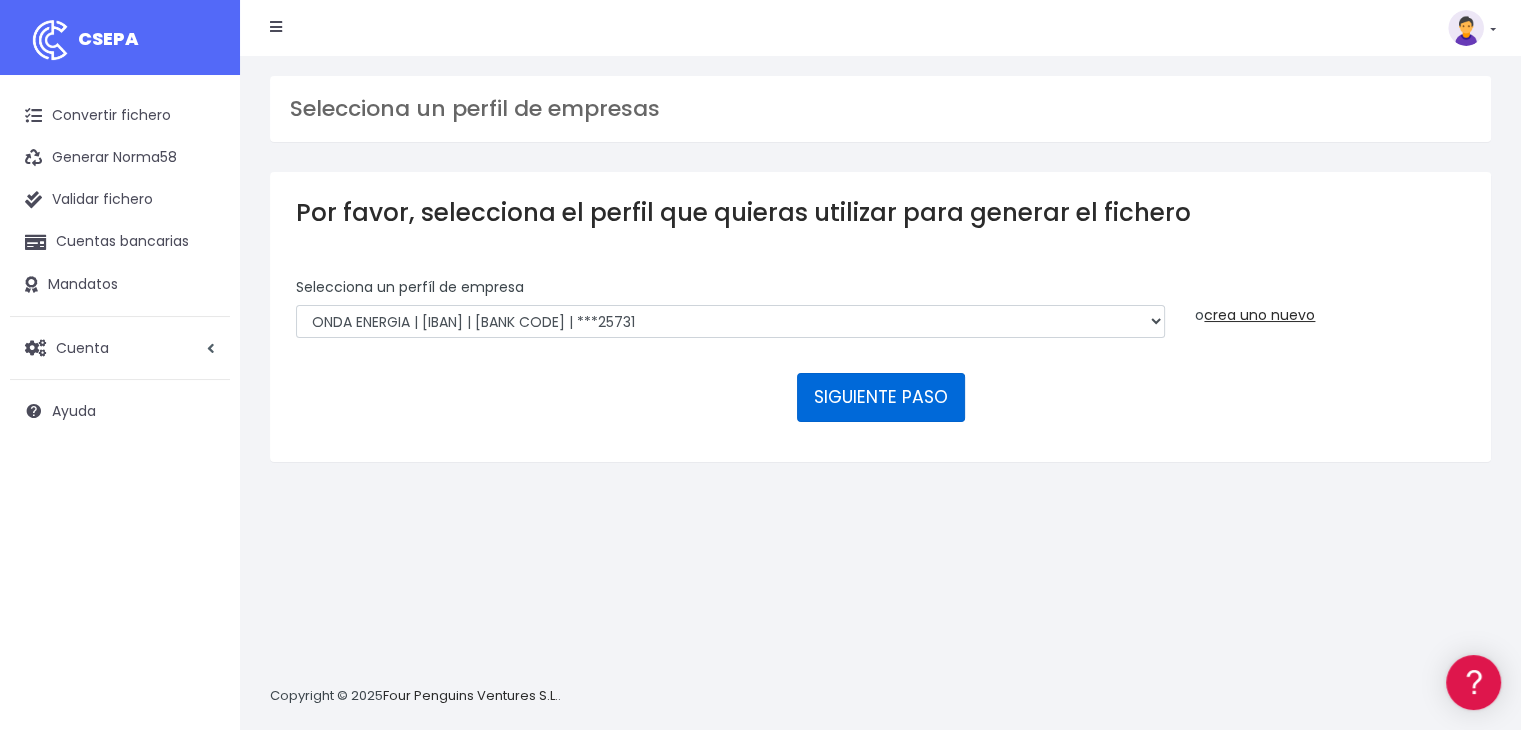 click on "SIGUIENTE PASO" at bounding box center (881, 397) 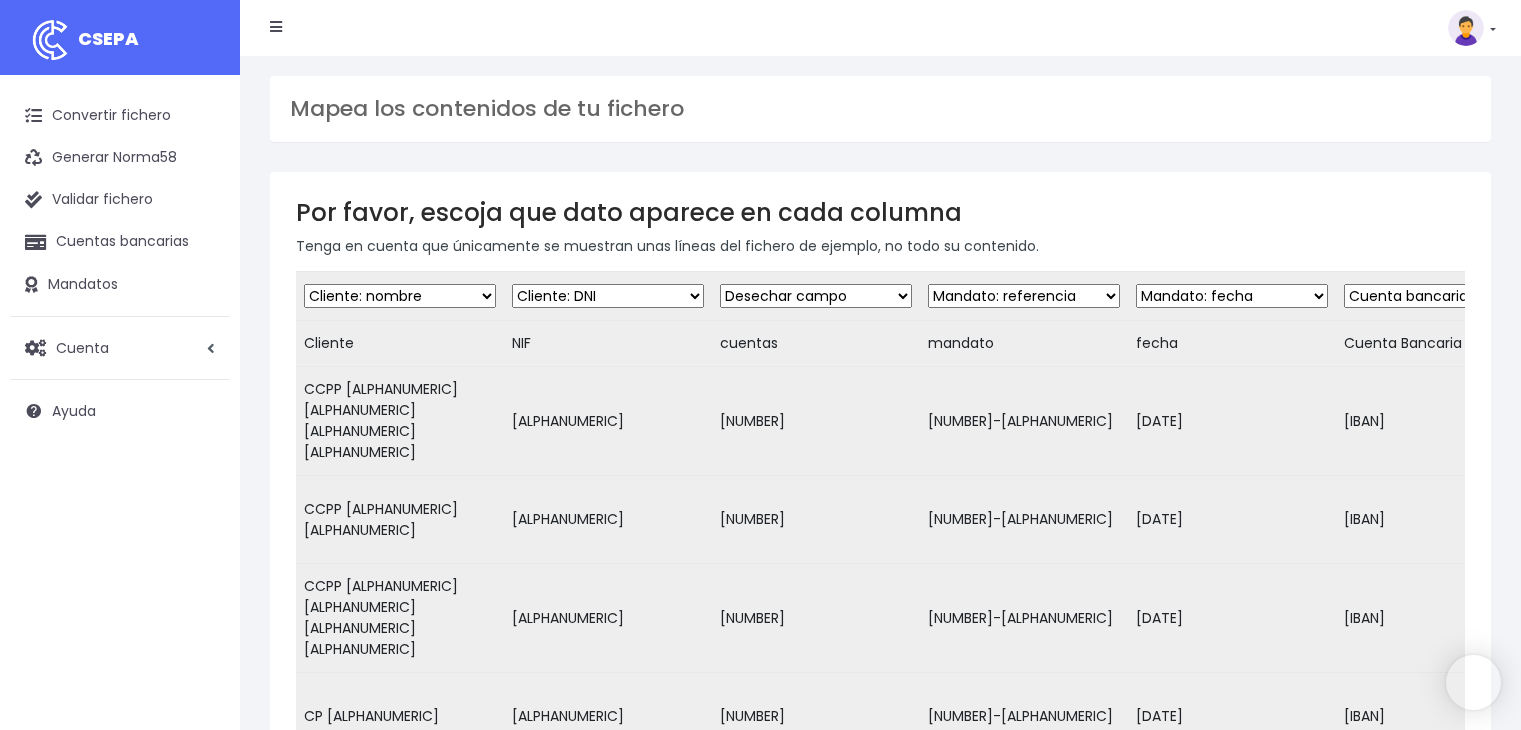 scroll, scrollTop: 0, scrollLeft: 0, axis: both 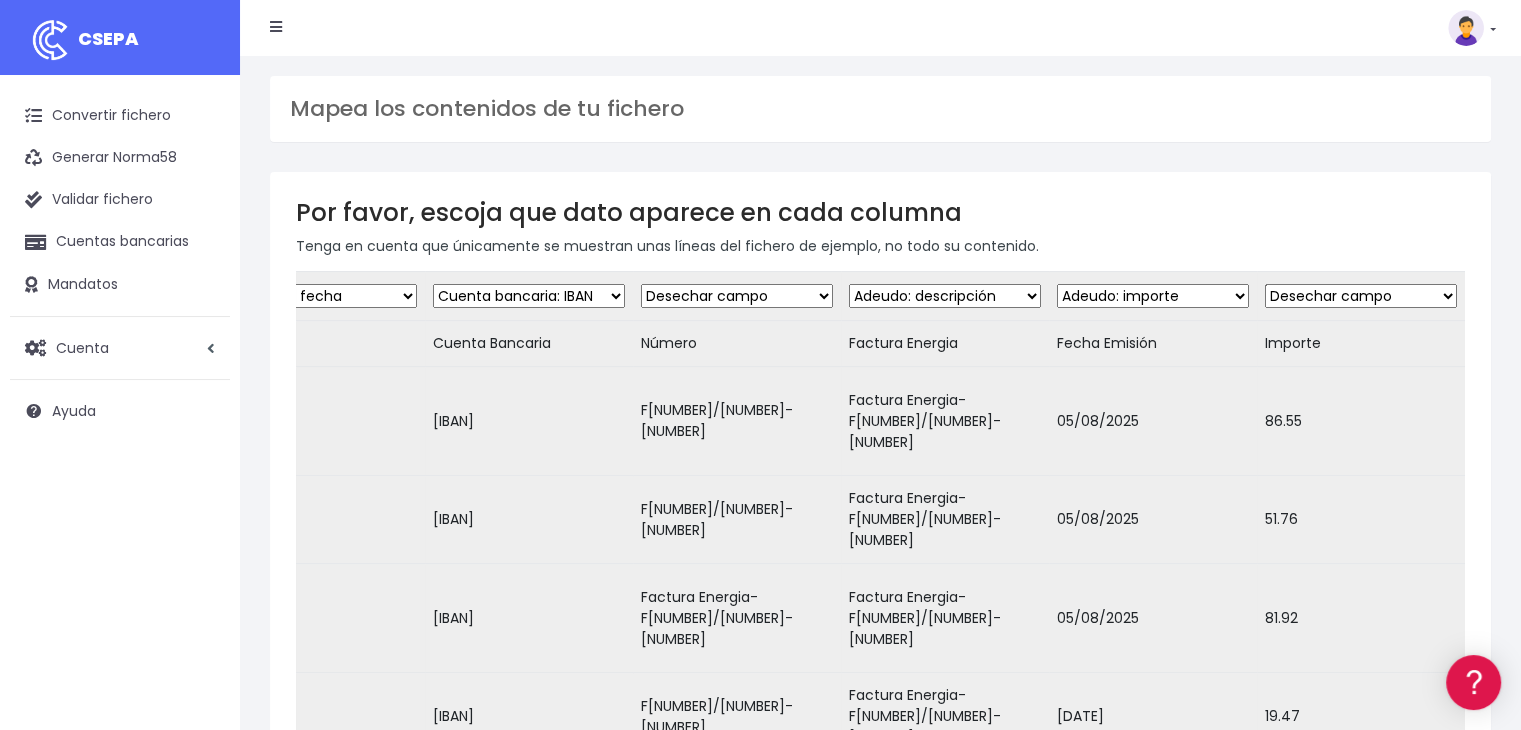 click on "Desechar campo
Cliente: nombre
Cliente: DNI
Cliente: Email
Cliente: Dirección
Cliente: referencia
Cuenta bancaria: BIC
Cuenta bancaria: IBAN
Cuenta bancaria: CC
Mandato: referencia
Mandato: fecha
Adeudo: referencia
Adeudo: importe
Adeudo: fecha de cargo
Adeudo: descripción" at bounding box center (1153, 296) 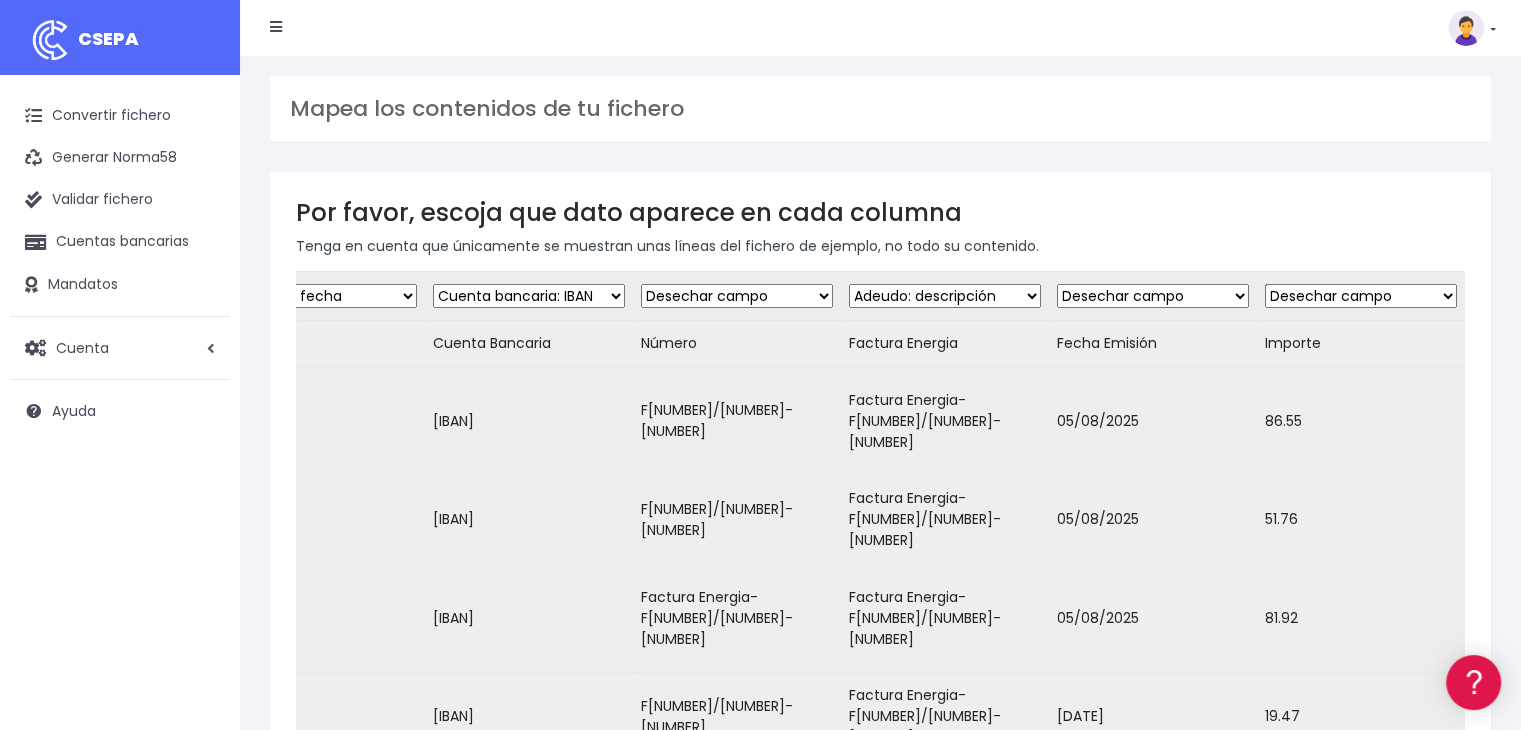 click on "Desechar campo
Cliente: nombre
Cliente: DNI
Cliente: Email
Cliente: Dirección
Cliente: referencia
Cuenta bancaria: BIC
Cuenta bancaria: IBAN
Cuenta bancaria: CC
Mandato: referencia
Mandato: fecha
Adeudo: referencia
Adeudo: importe
Adeudo: fecha de cargo
Adeudo: descripción" at bounding box center [1153, 296] 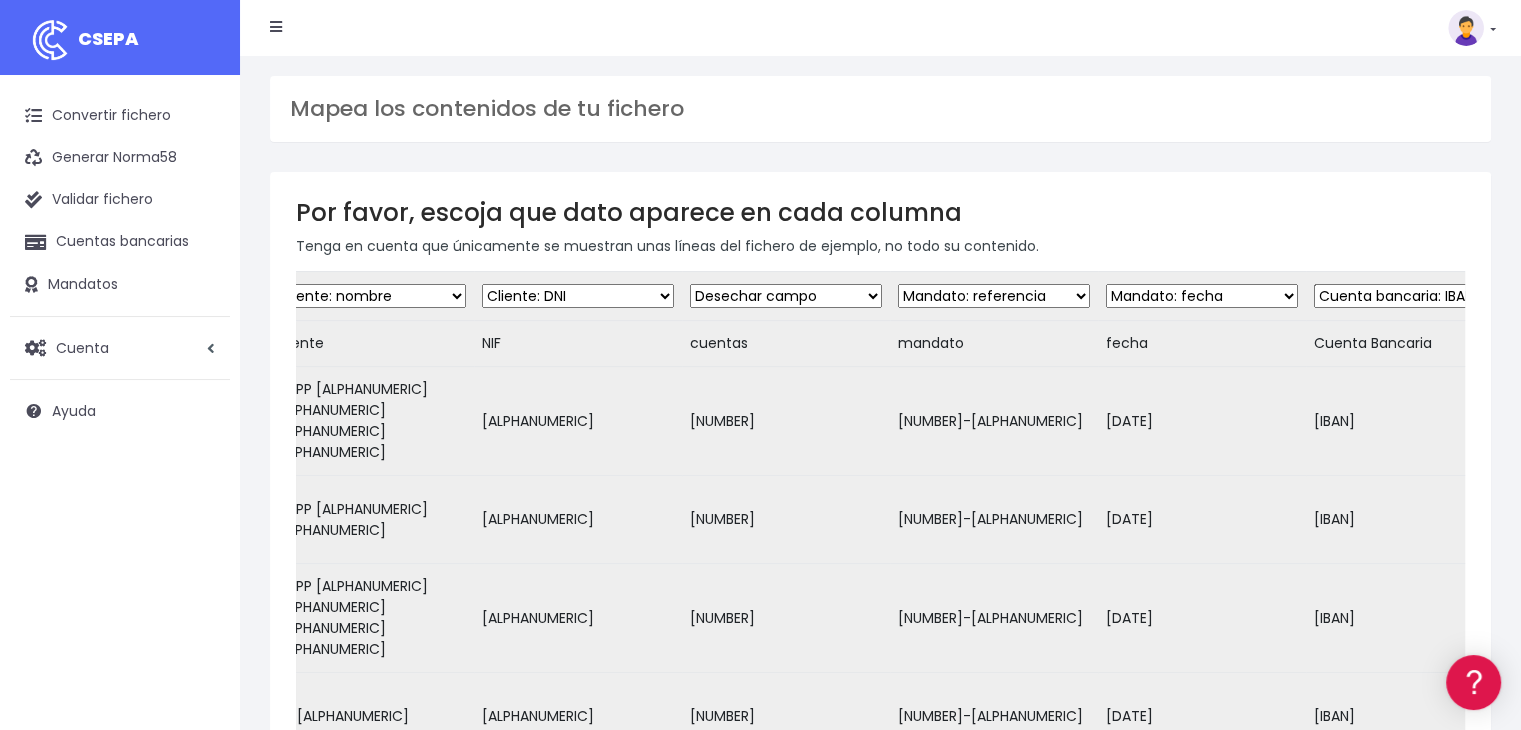 scroll, scrollTop: 0, scrollLeft: 23, axis: horizontal 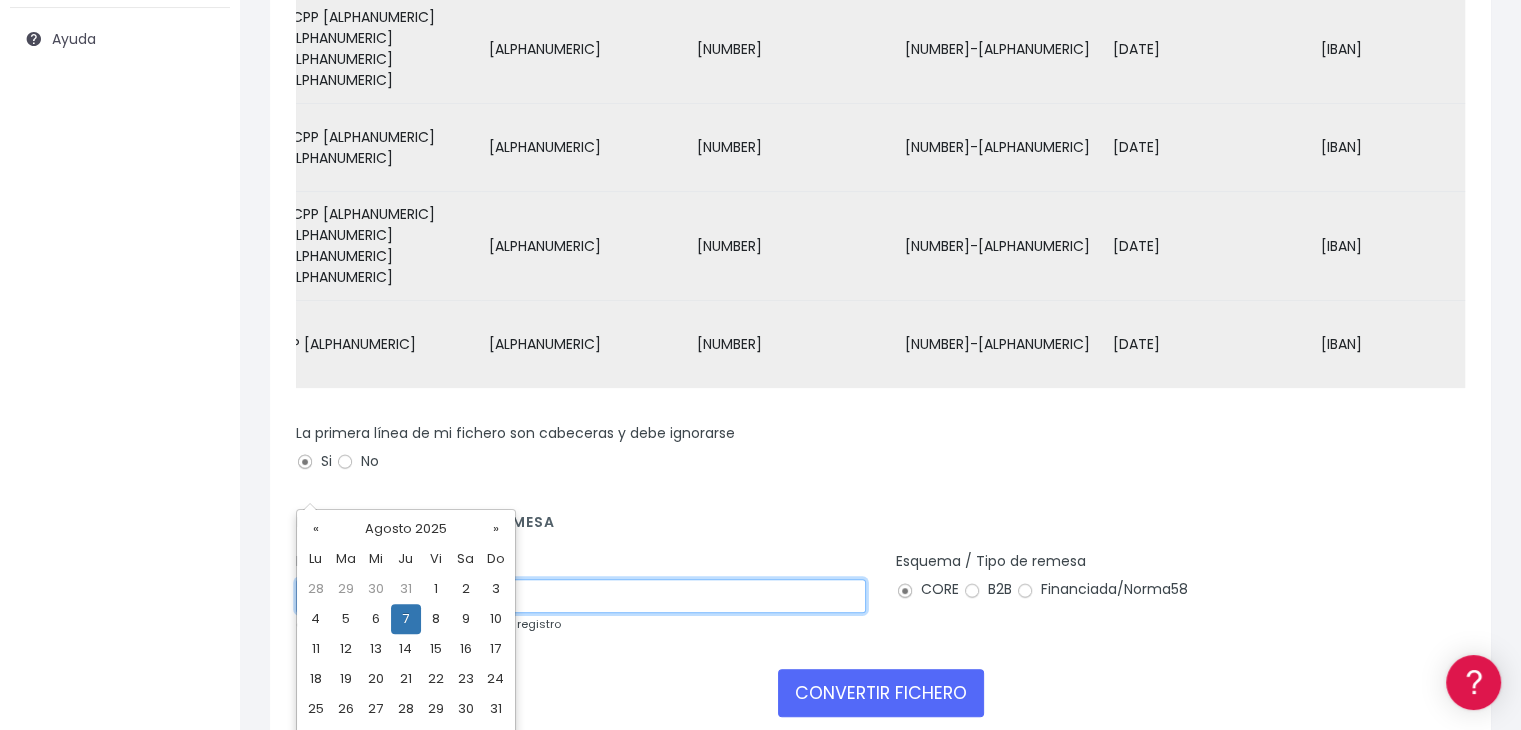 click on "07/08/2025" at bounding box center [581, 596] 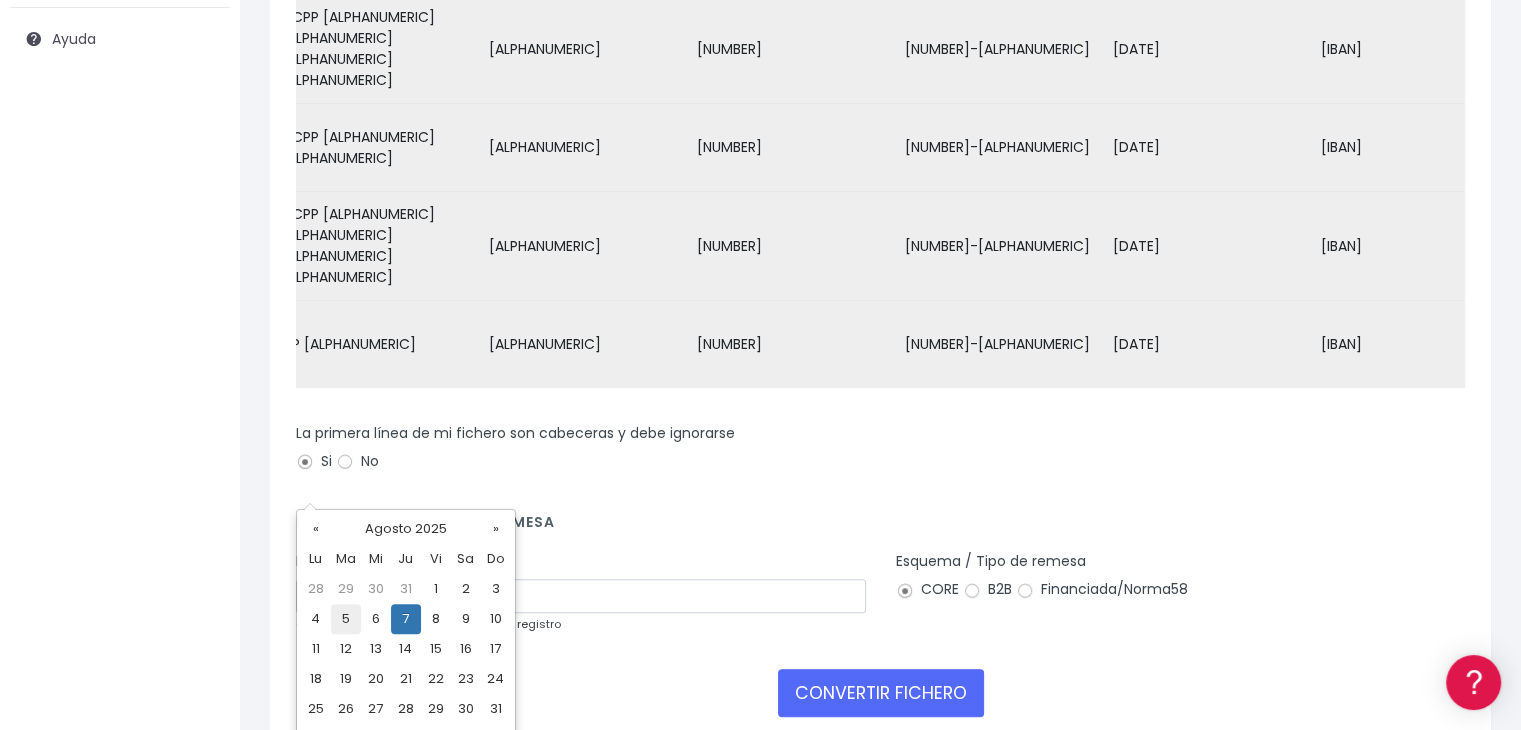 click on "5" at bounding box center (346, 619) 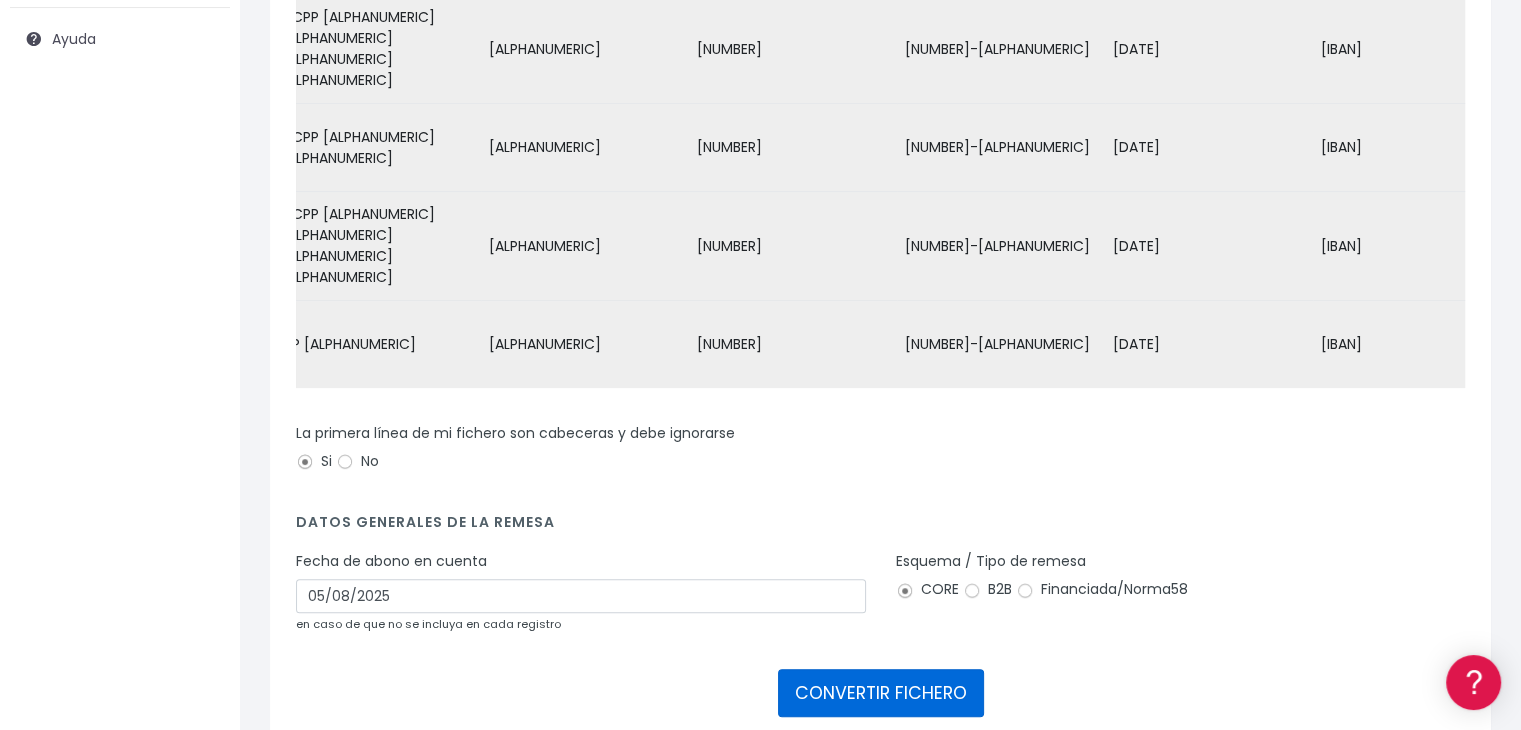 click on "CONVERTIR FICHERO" at bounding box center (881, 693) 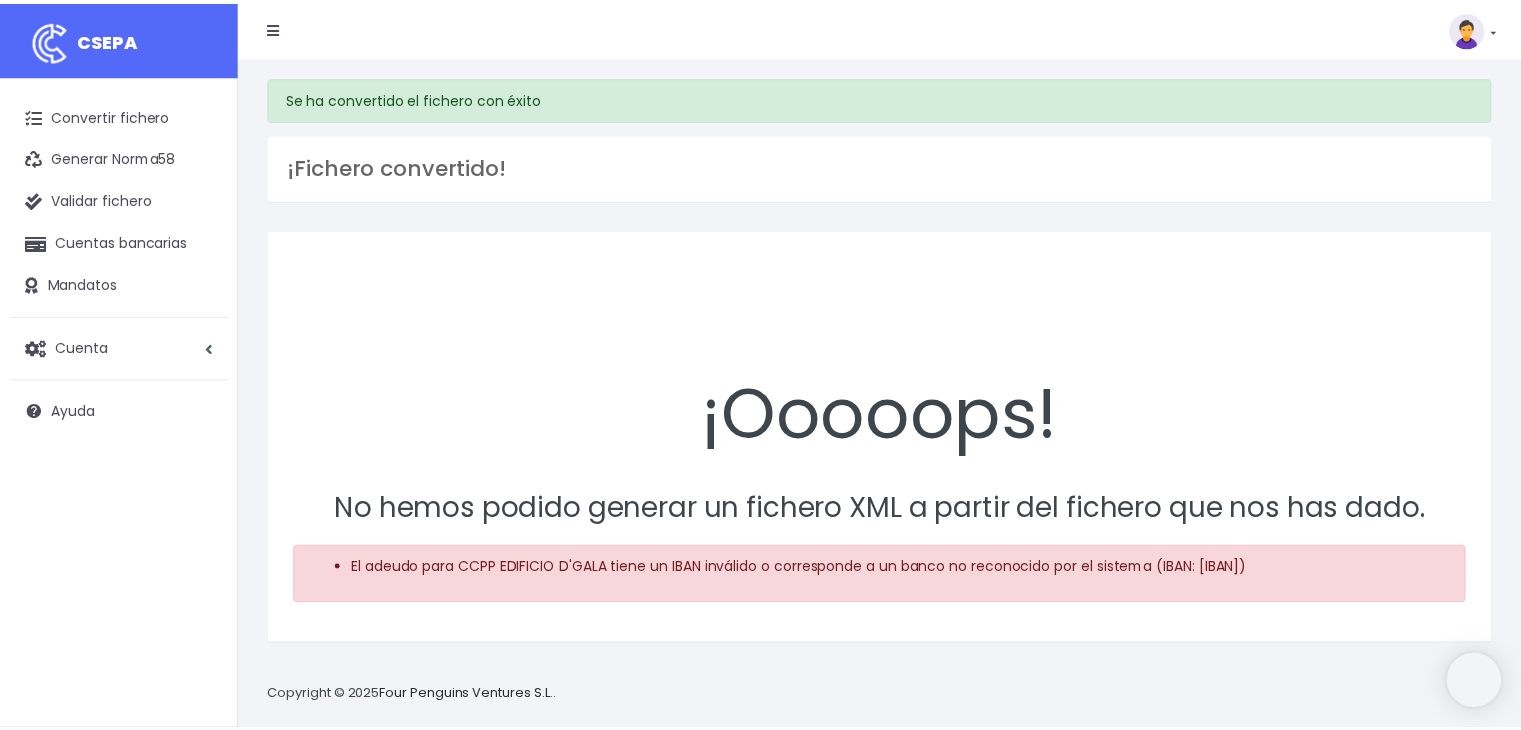 scroll, scrollTop: 0, scrollLeft: 0, axis: both 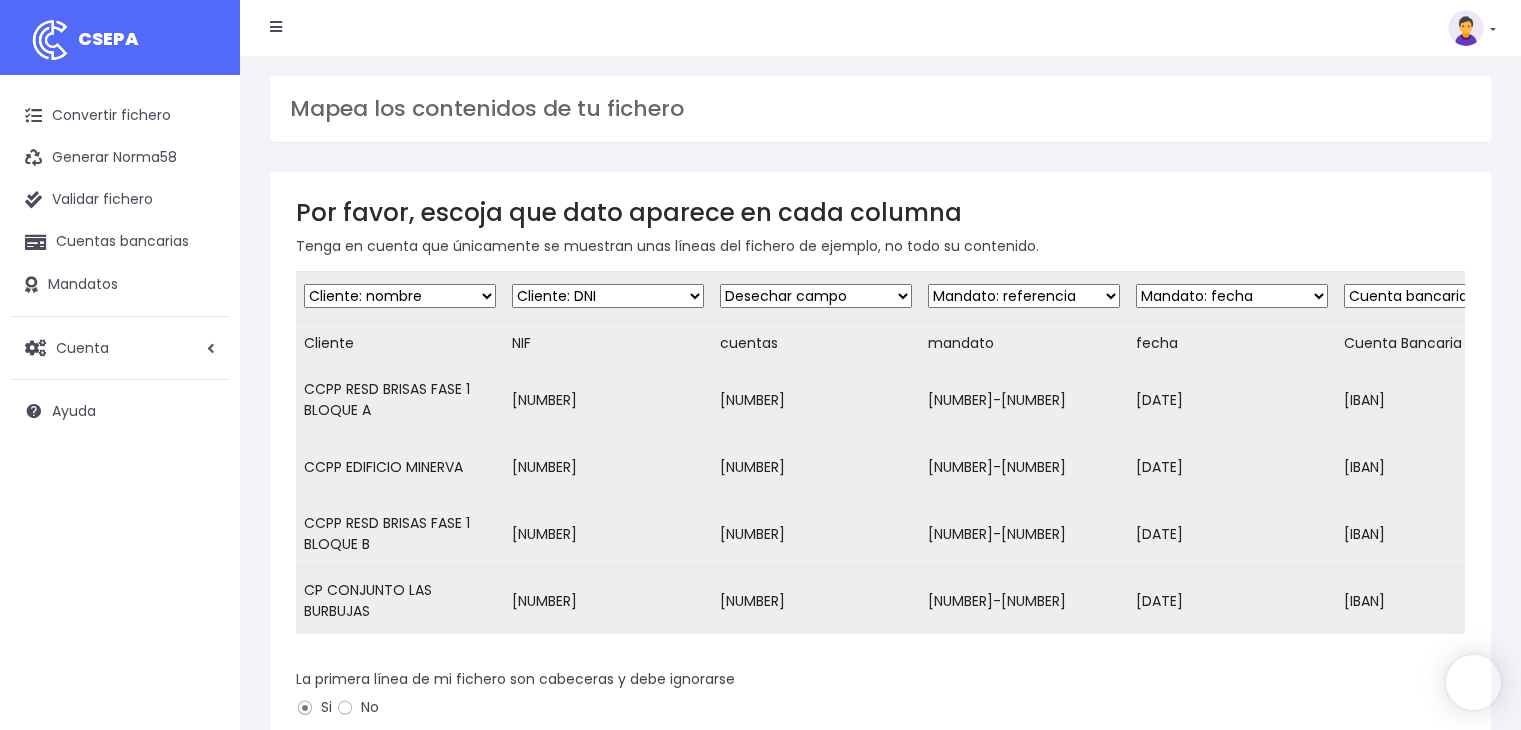 select on "dismiss" 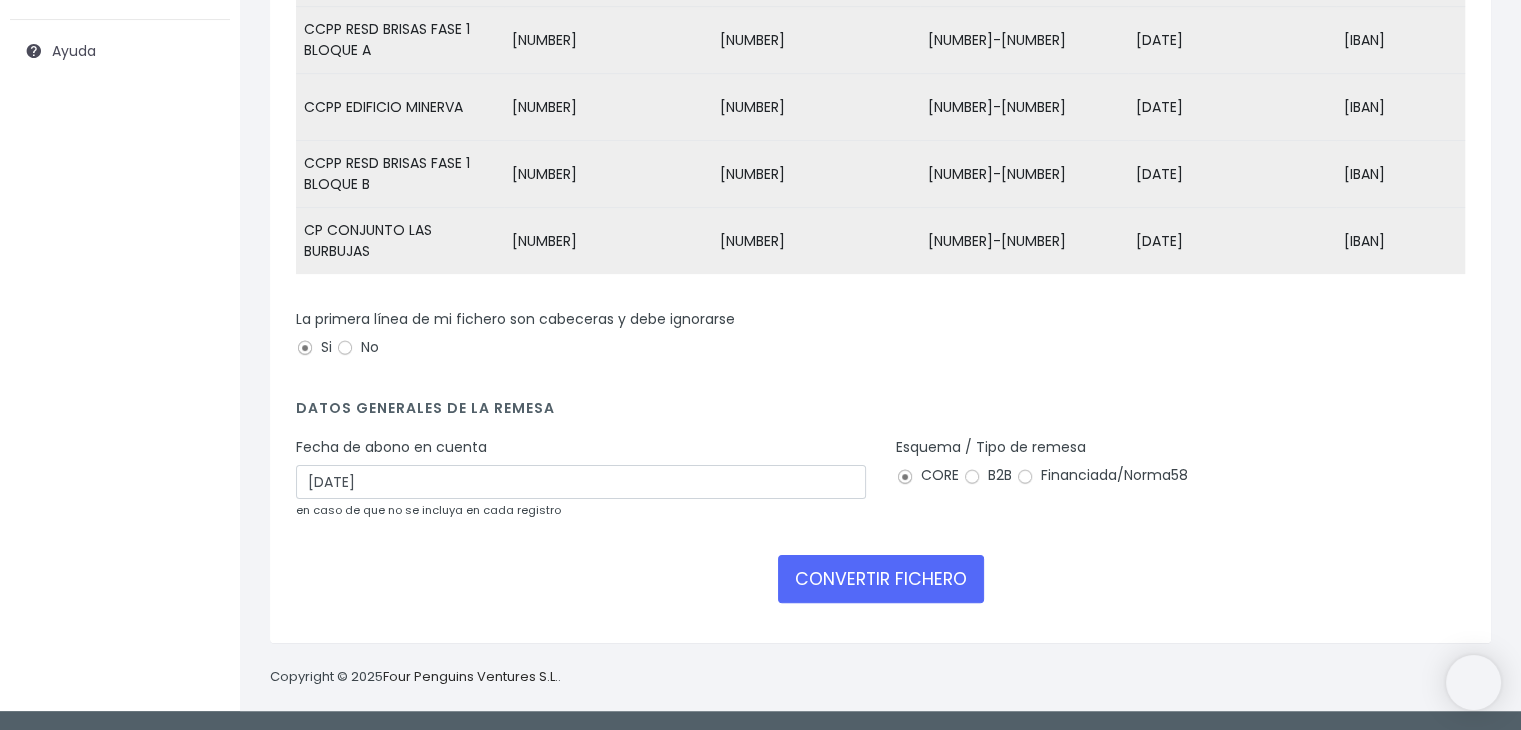 scroll, scrollTop: 0, scrollLeft: 0, axis: both 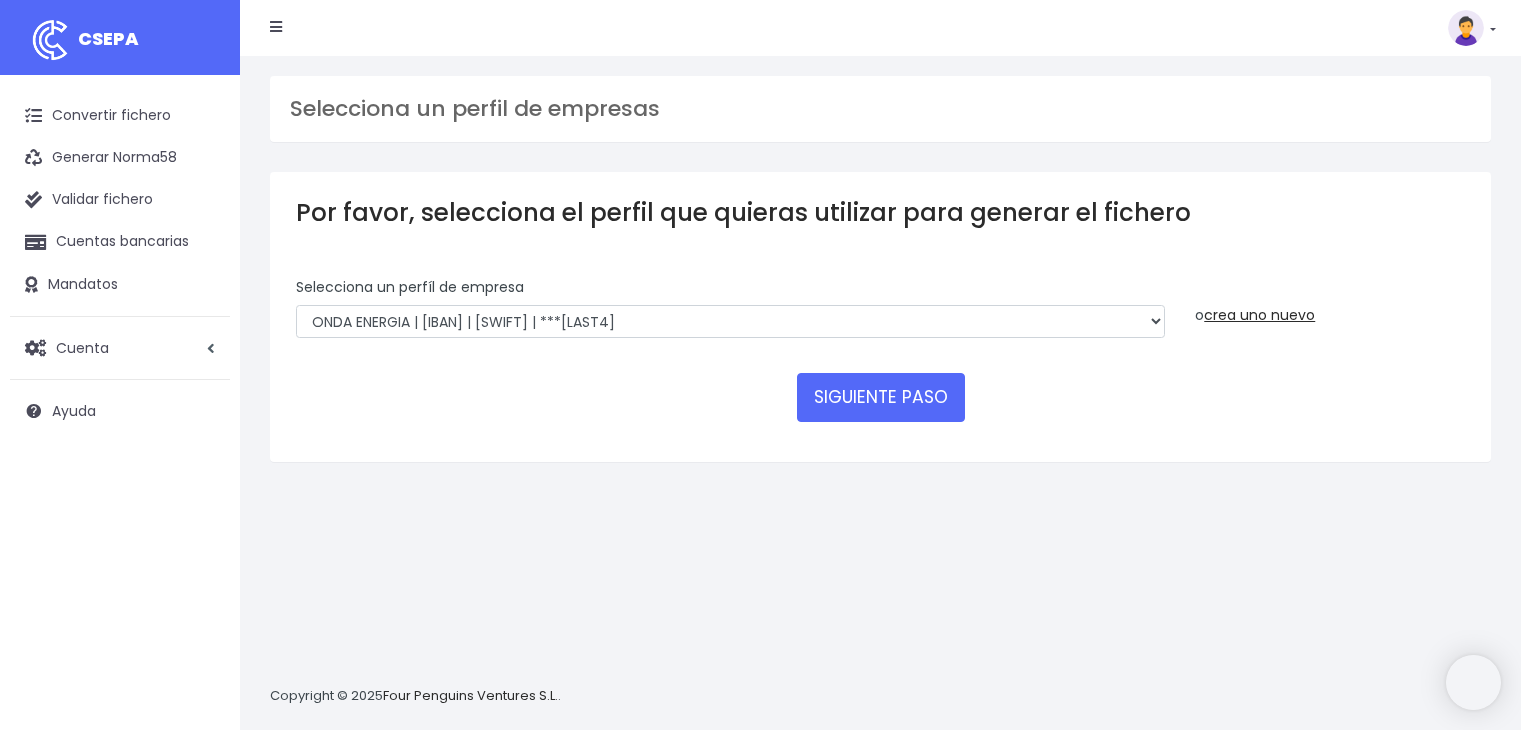 select on "2848" 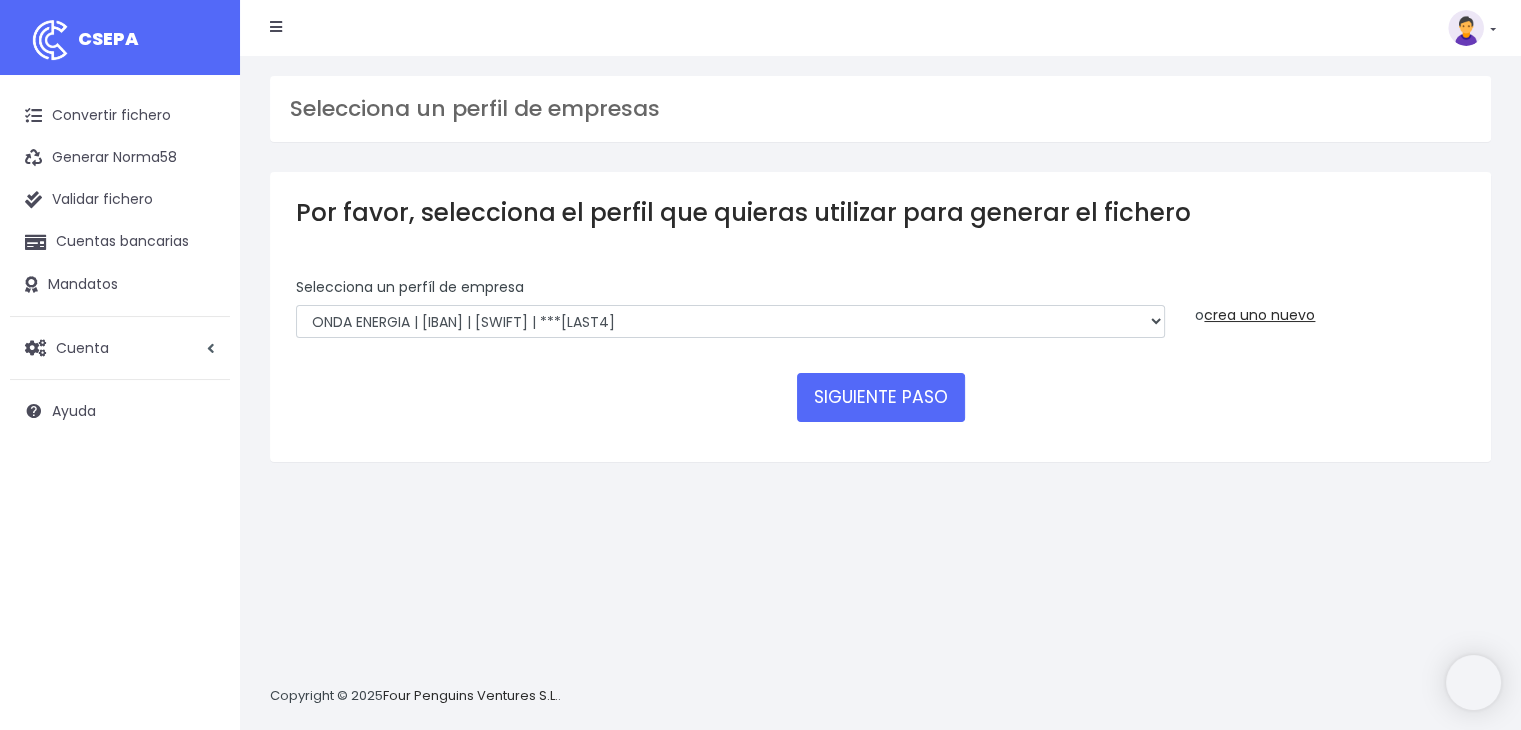 scroll, scrollTop: 0, scrollLeft: 0, axis: both 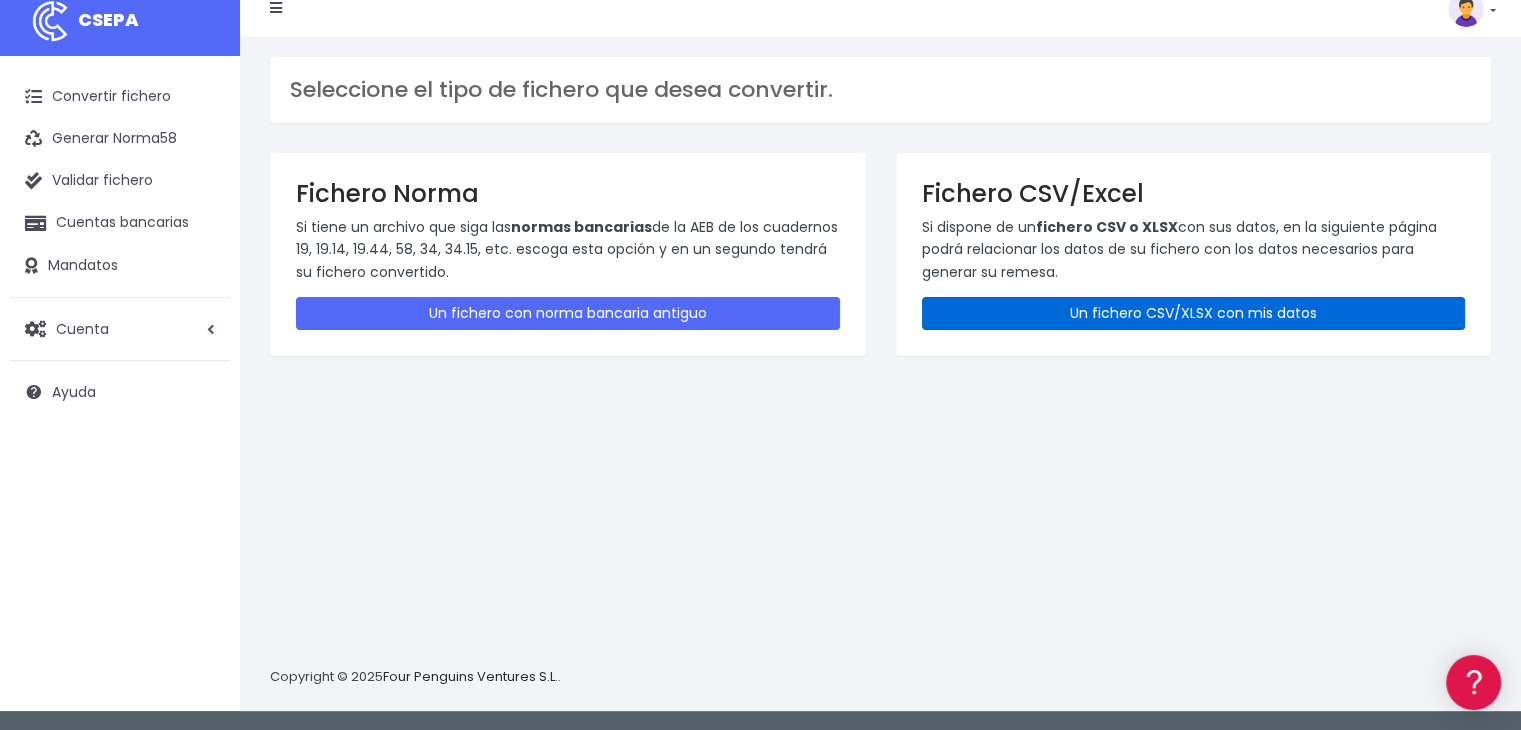 click on "Un fichero CSV/XLSX con mis datos" at bounding box center [1194, 313] 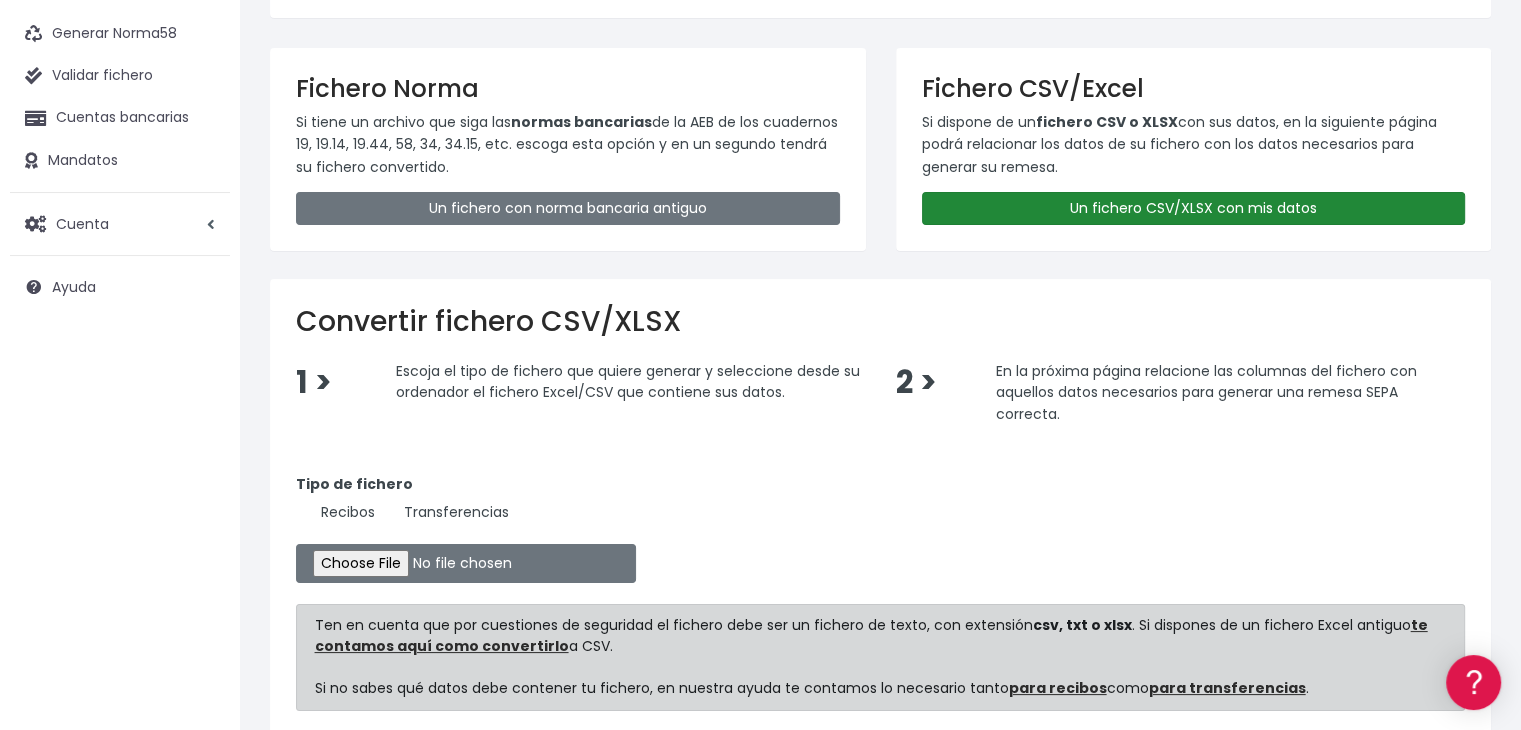 scroll, scrollTop: 200, scrollLeft: 0, axis: vertical 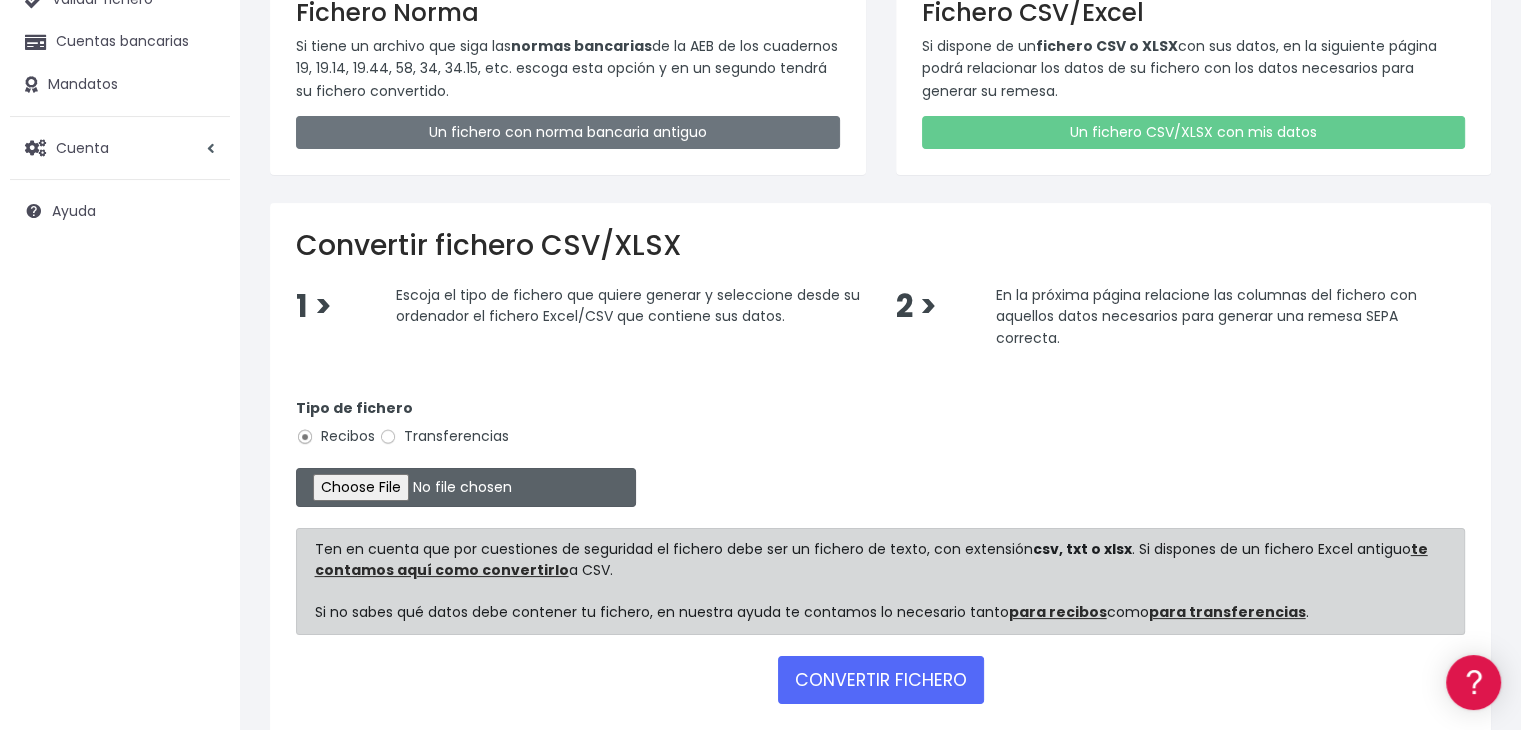 click at bounding box center (466, 487) 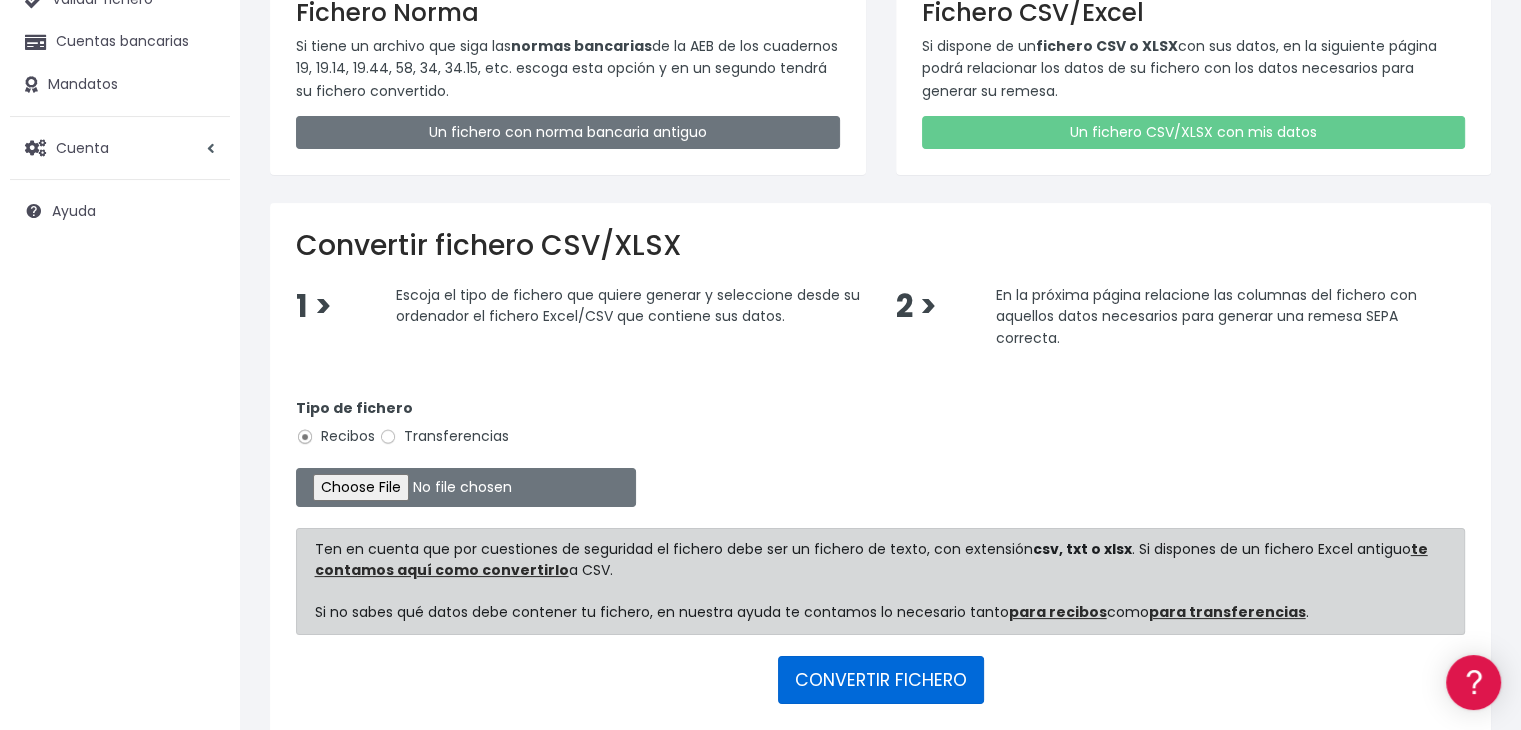click on "CONVERTIR FICHERO" at bounding box center (881, 680) 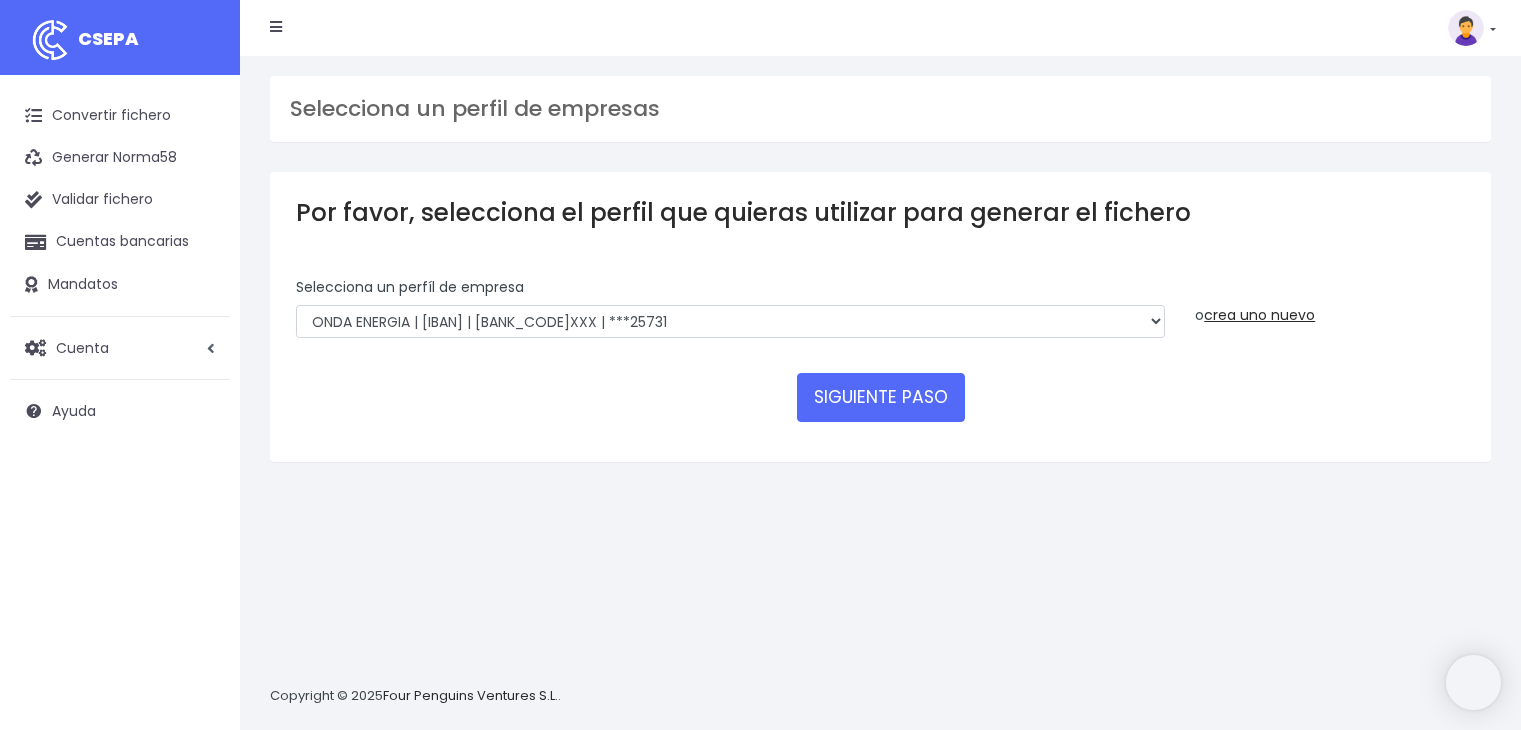 scroll, scrollTop: 0, scrollLeft: 0, axis: both 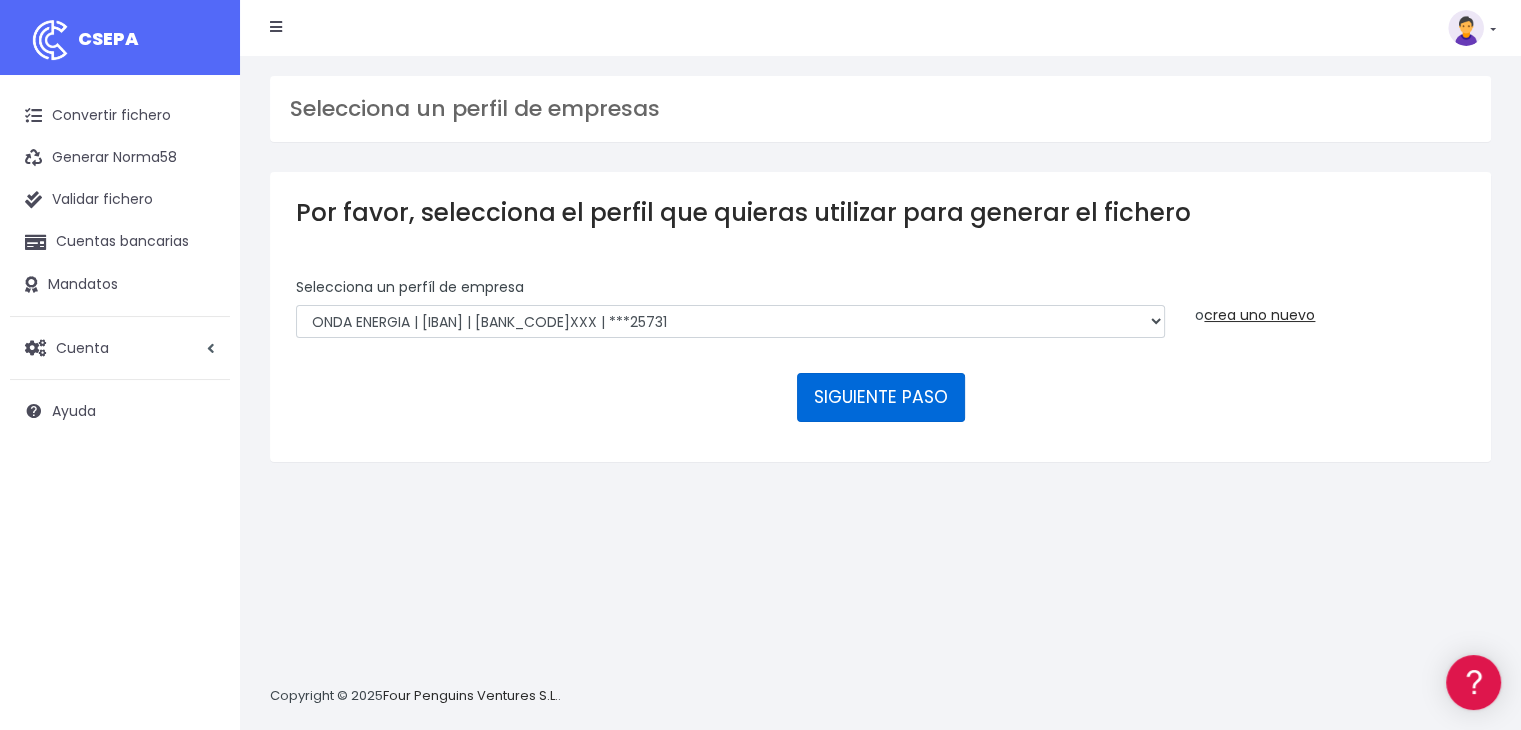 click on "SIGUIENTE PASO" at bounding box center [881, 397] 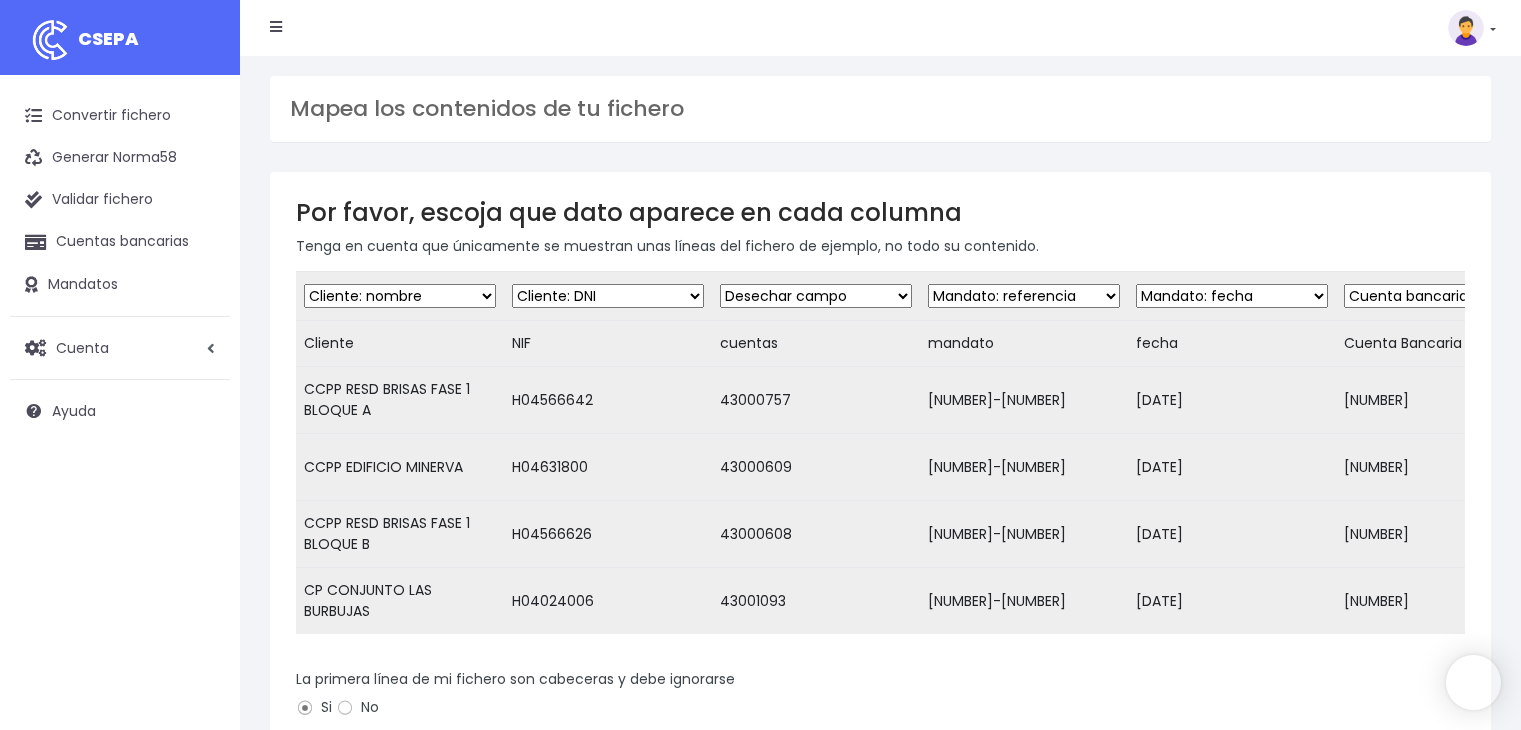 scroll, scrollTop: 0, scrollLeft: 0, axis: both 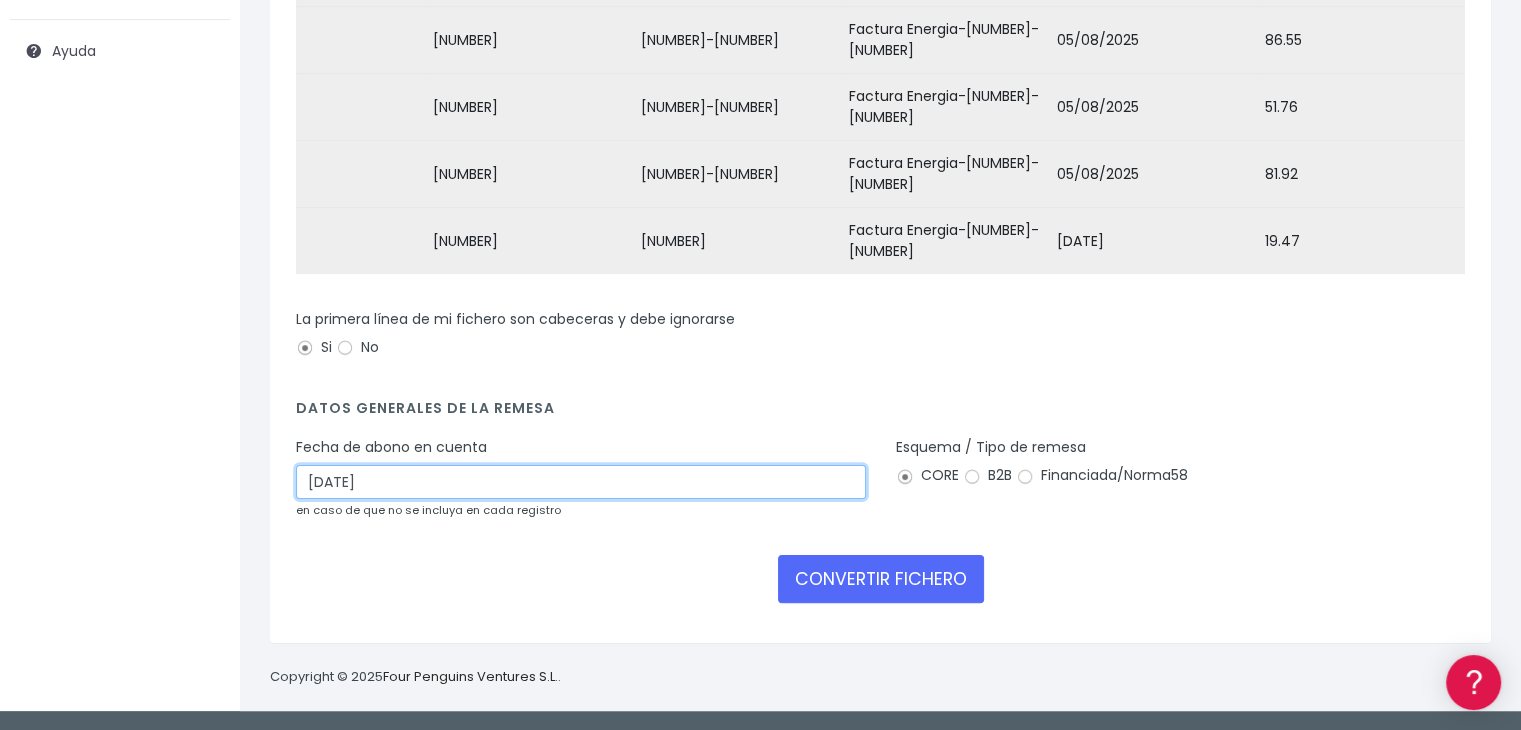drag, startPoint x: 630, startPoint y: 497, endPoint x: 629, endPoint y: 485, distance: 12.0415945 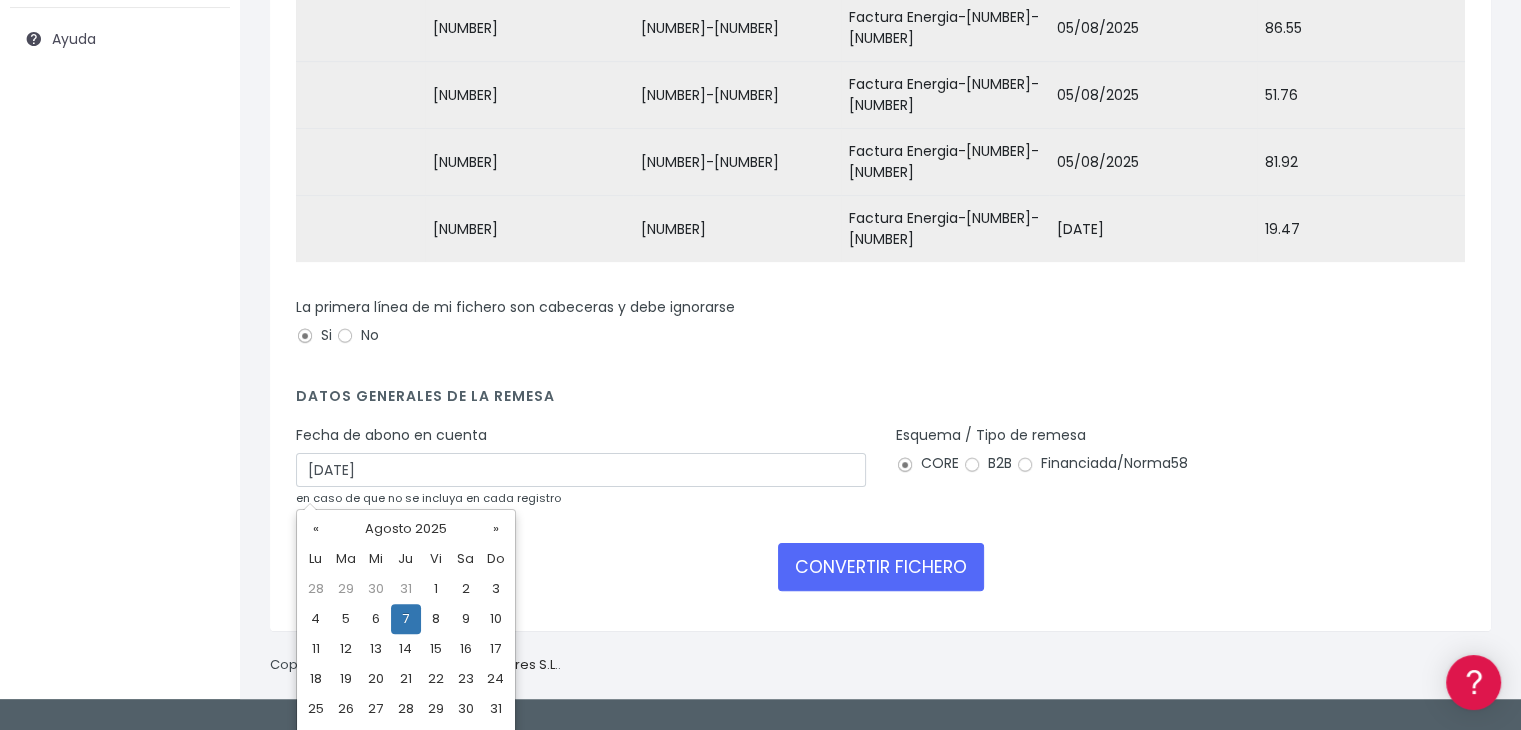 click on "5" at bounding box center [346, 619] 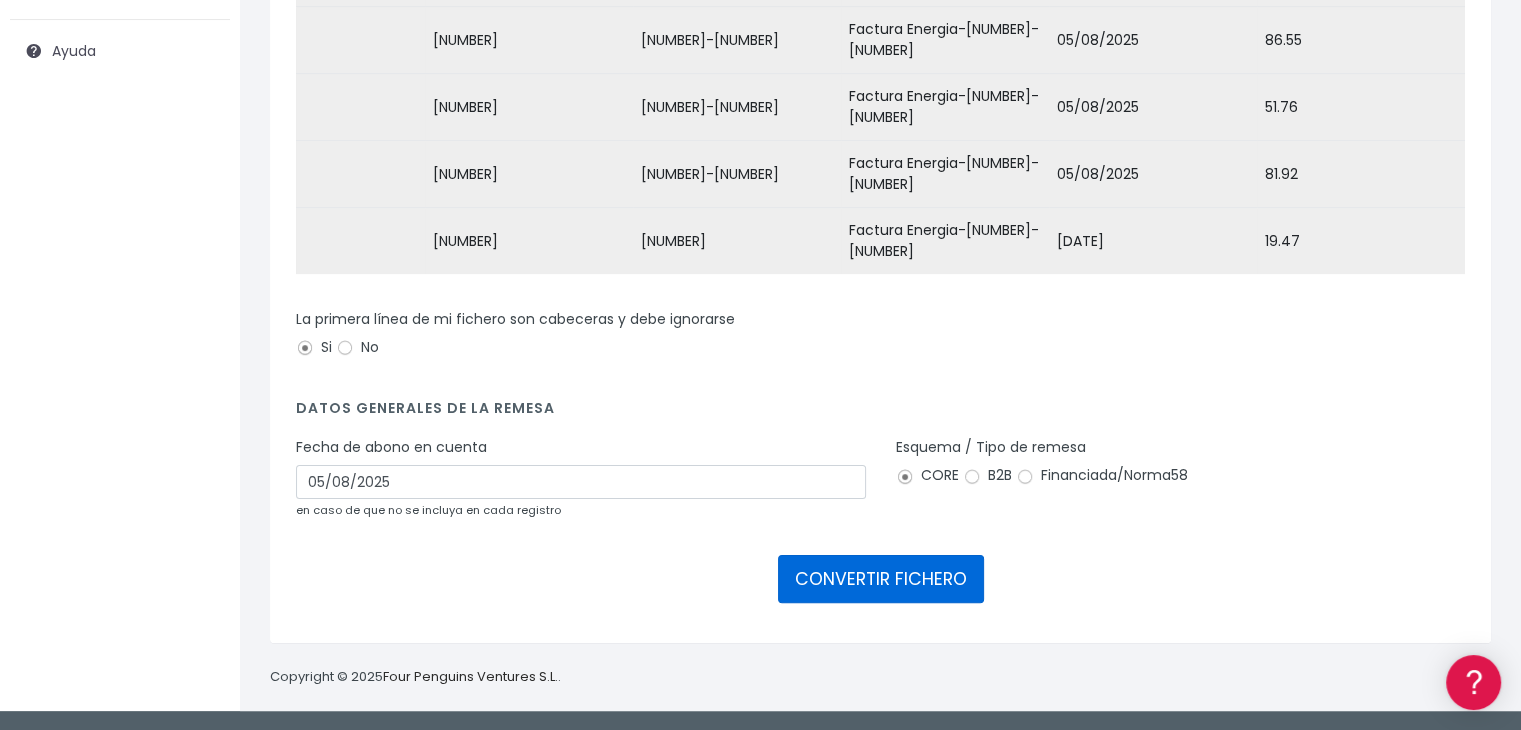 click on "CONVERTIR FICHERO" at bounding box center (881, 579) 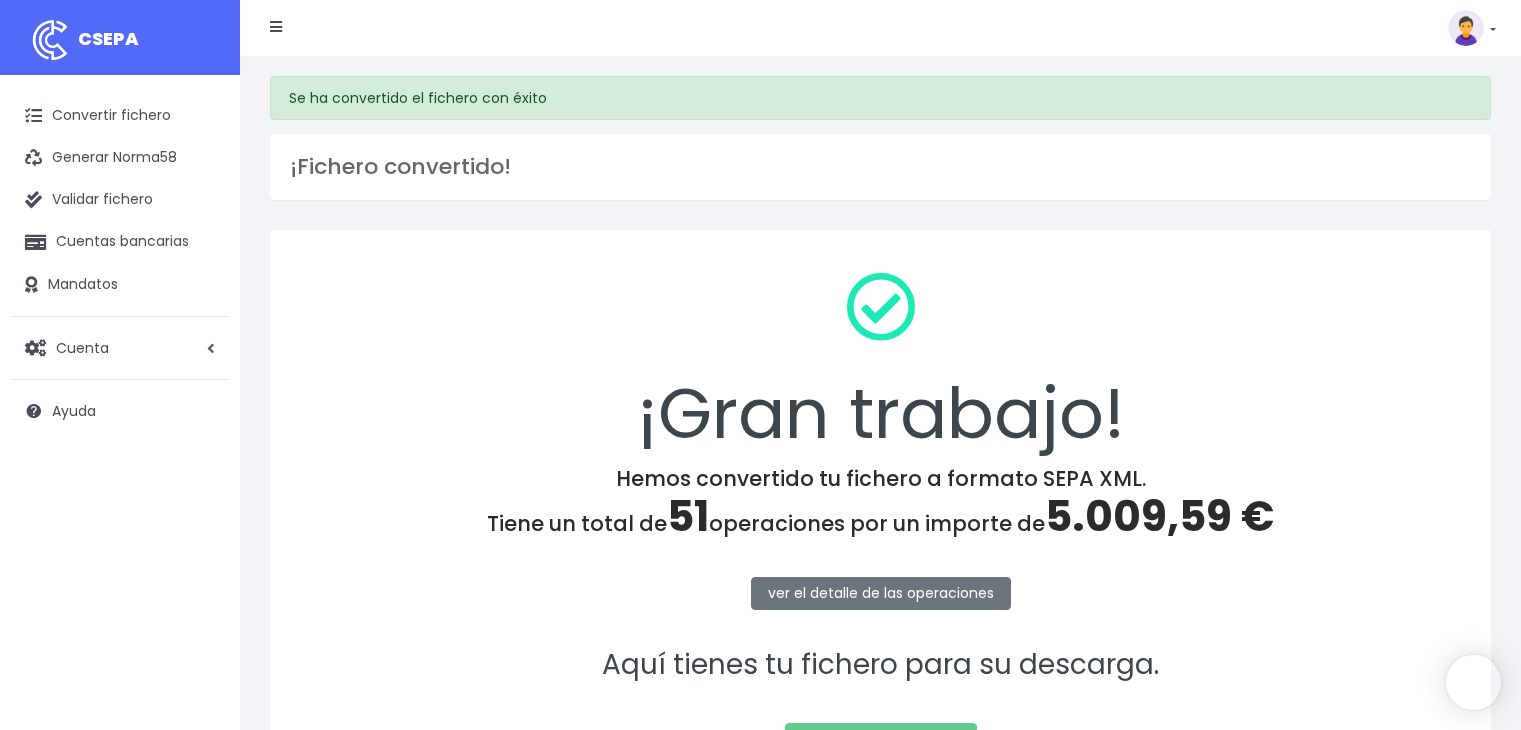 scroll, scrollTop: 0, scrollLeft: 0, axis: both 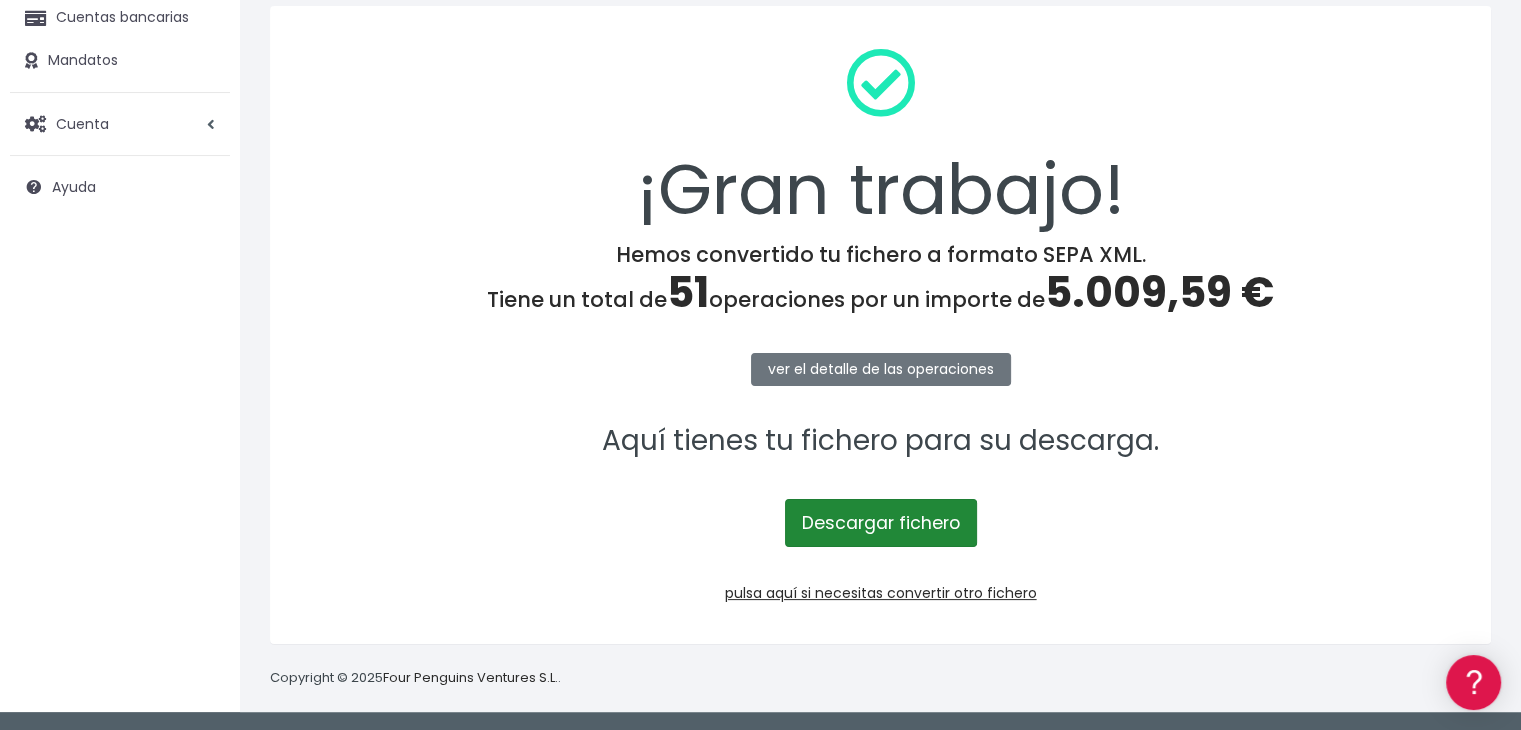click on "Descargar fichero" at bounding box center [881, 523] 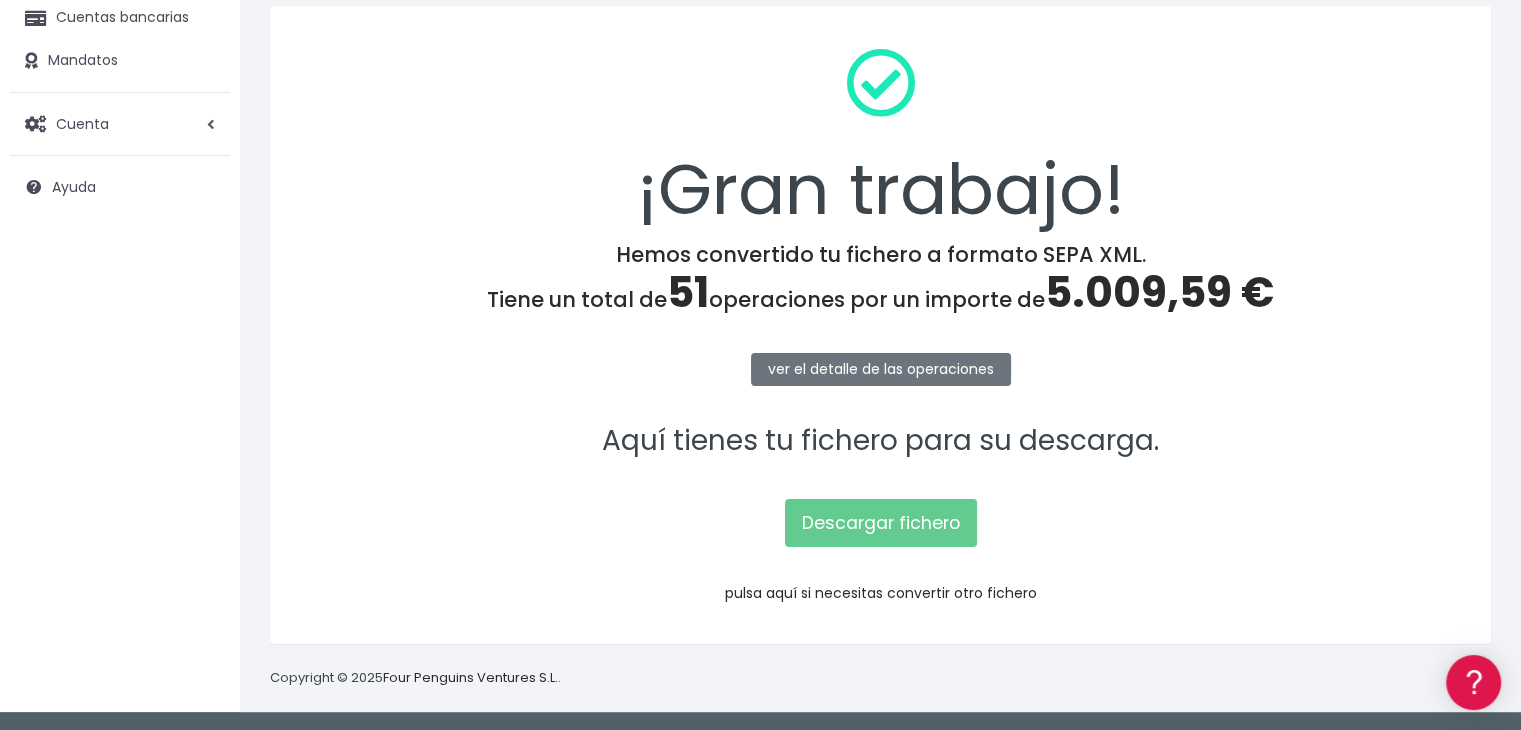 click on "pulsa aquí si necesitas convertir otro fichero" at bounding box center [881, 593] 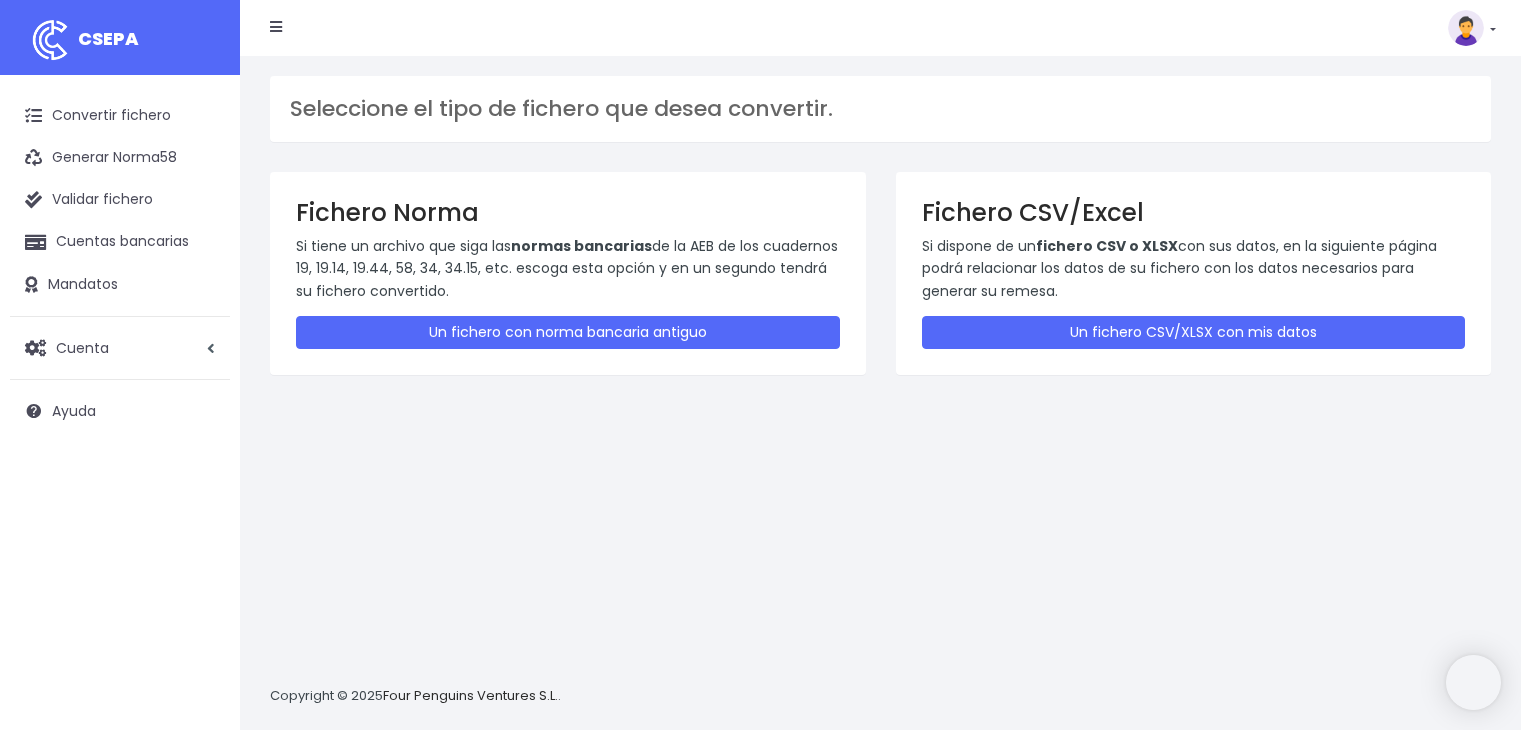 scroll, scrollTop: 0, scrollLeft: 0, axis: both 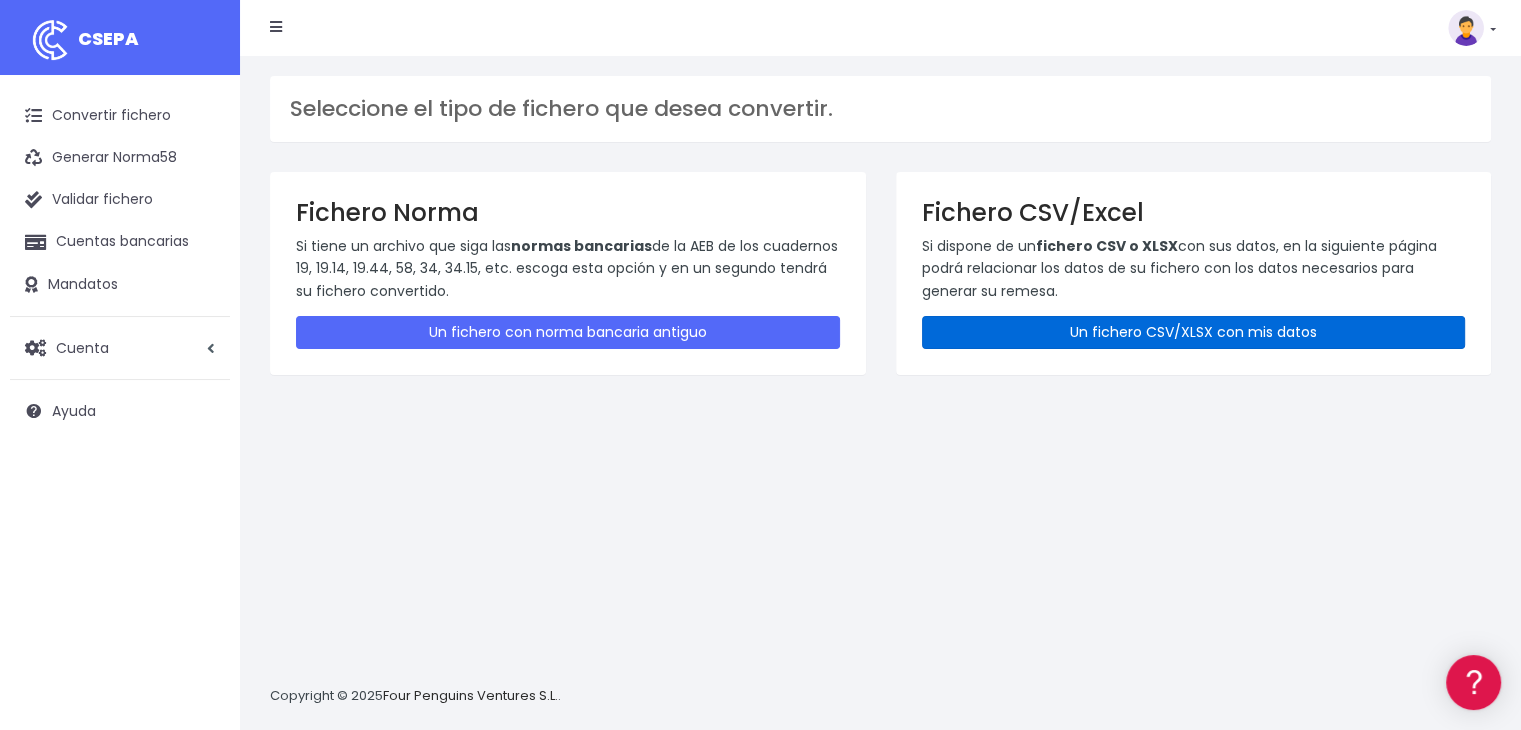 click on "Un fichero CSV/XLSX con mis datos" at bounding box center [1194, 332] 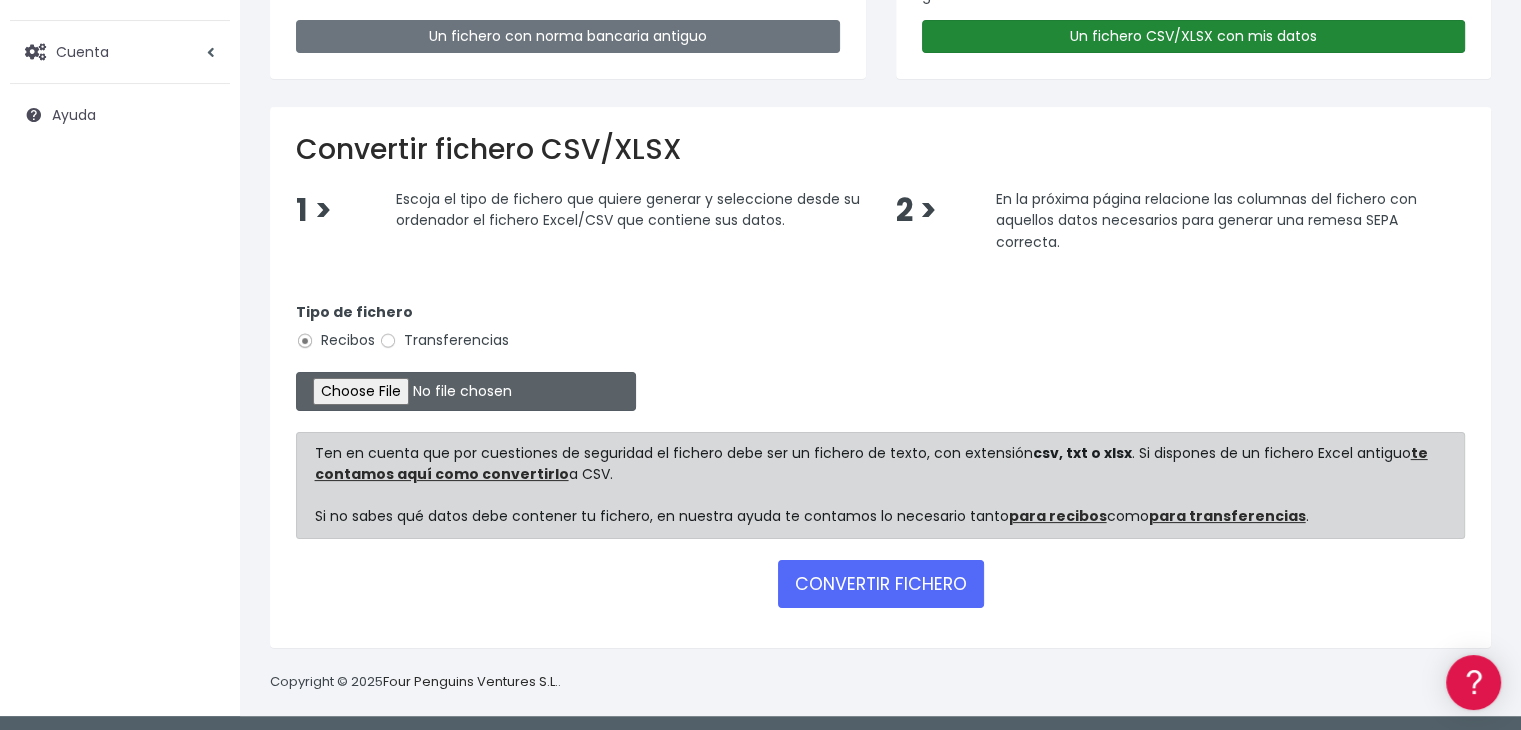 scroll, scrollTop: 298, scrollLeft: 0, axis: vertical 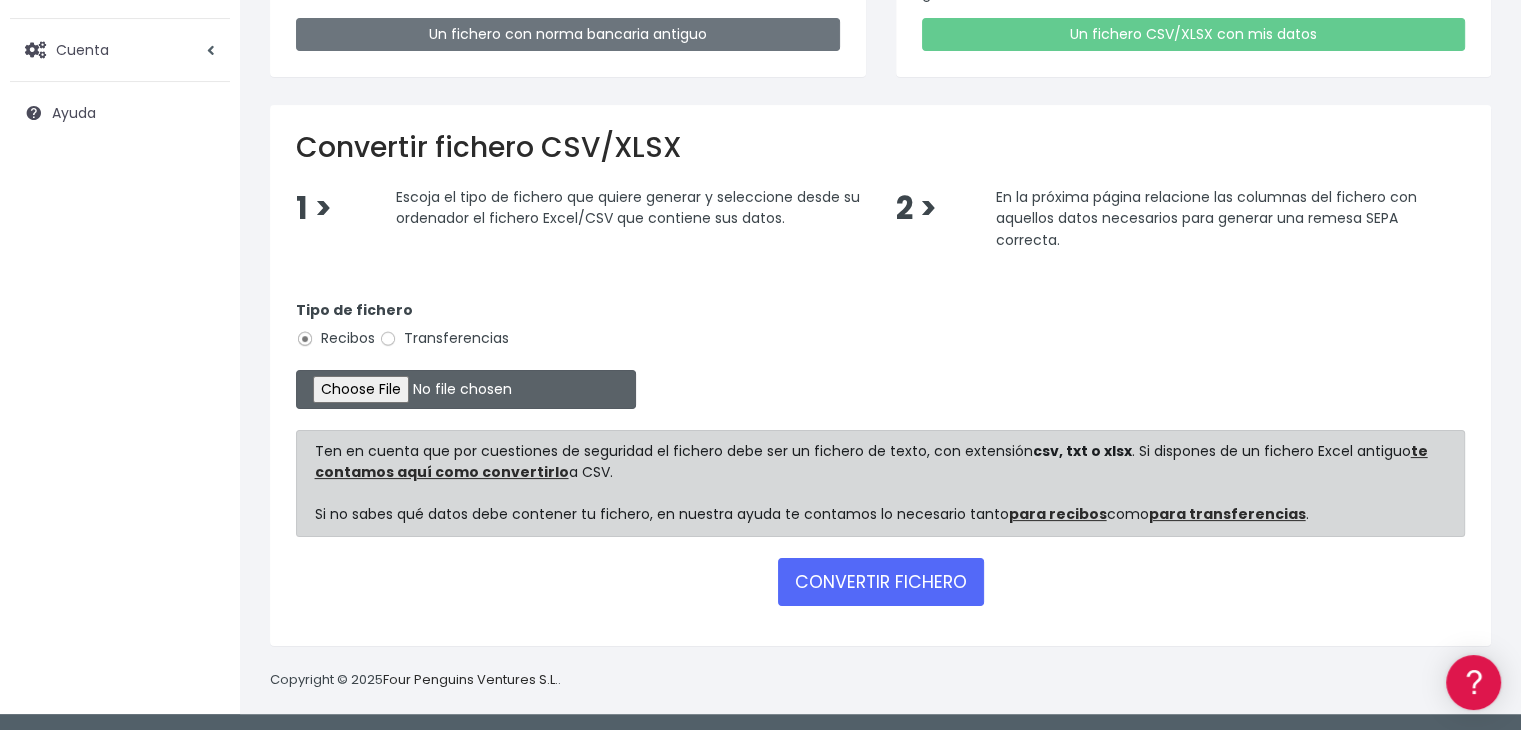 click at bounding box center (466, 389) 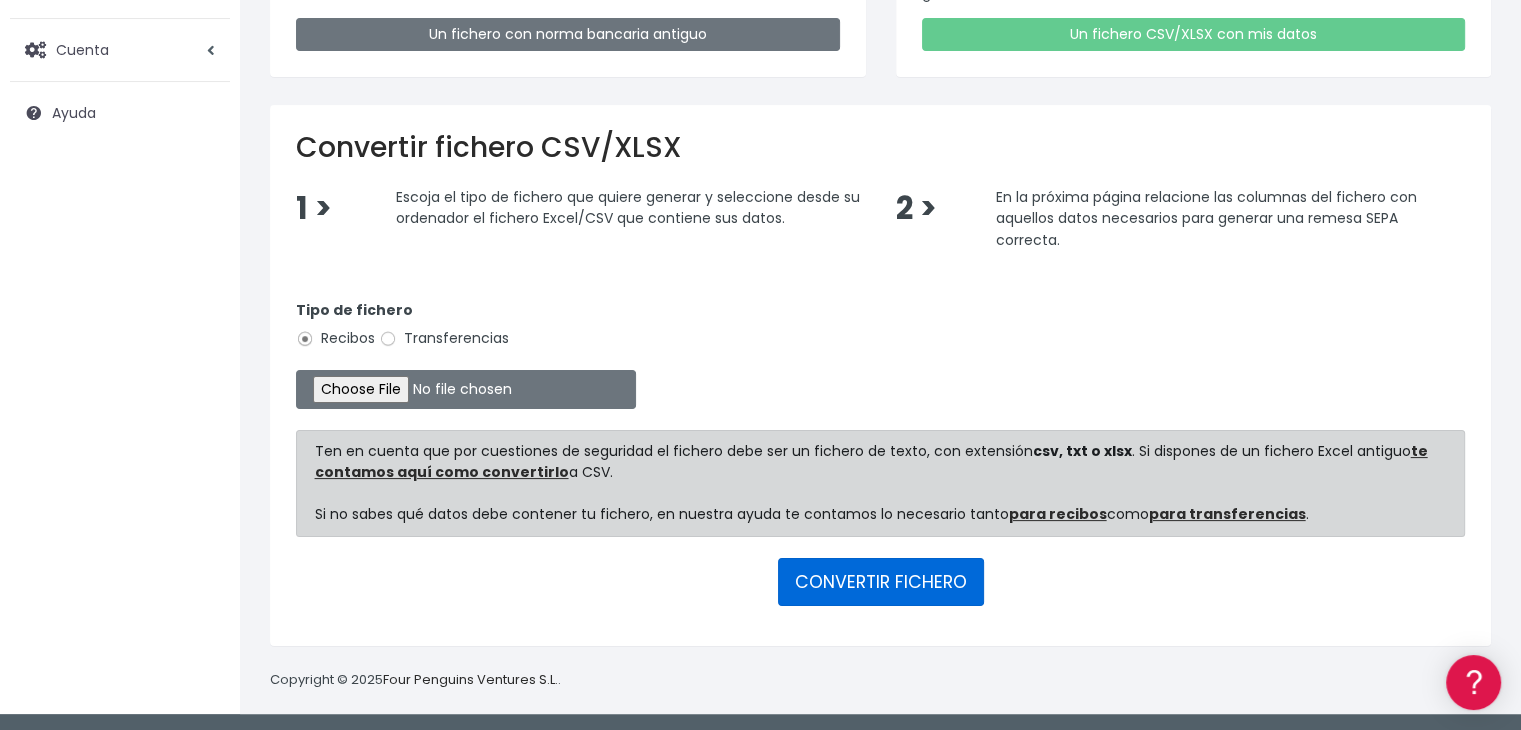 click on "CONVERTIR FICHERO" at bounding box center [881, 582] 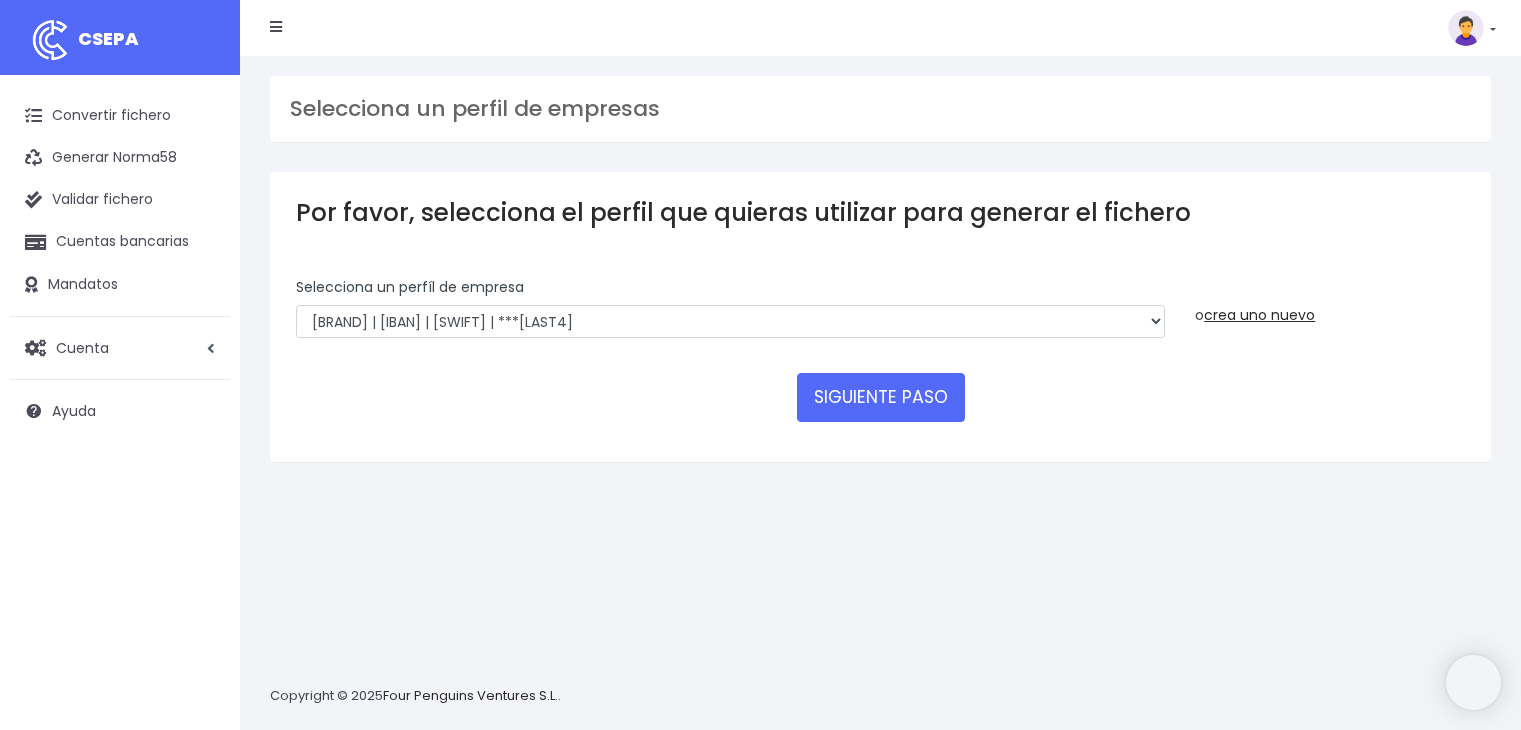 scroll, scrollTop: 0, scrollLeft: 0, axis: both 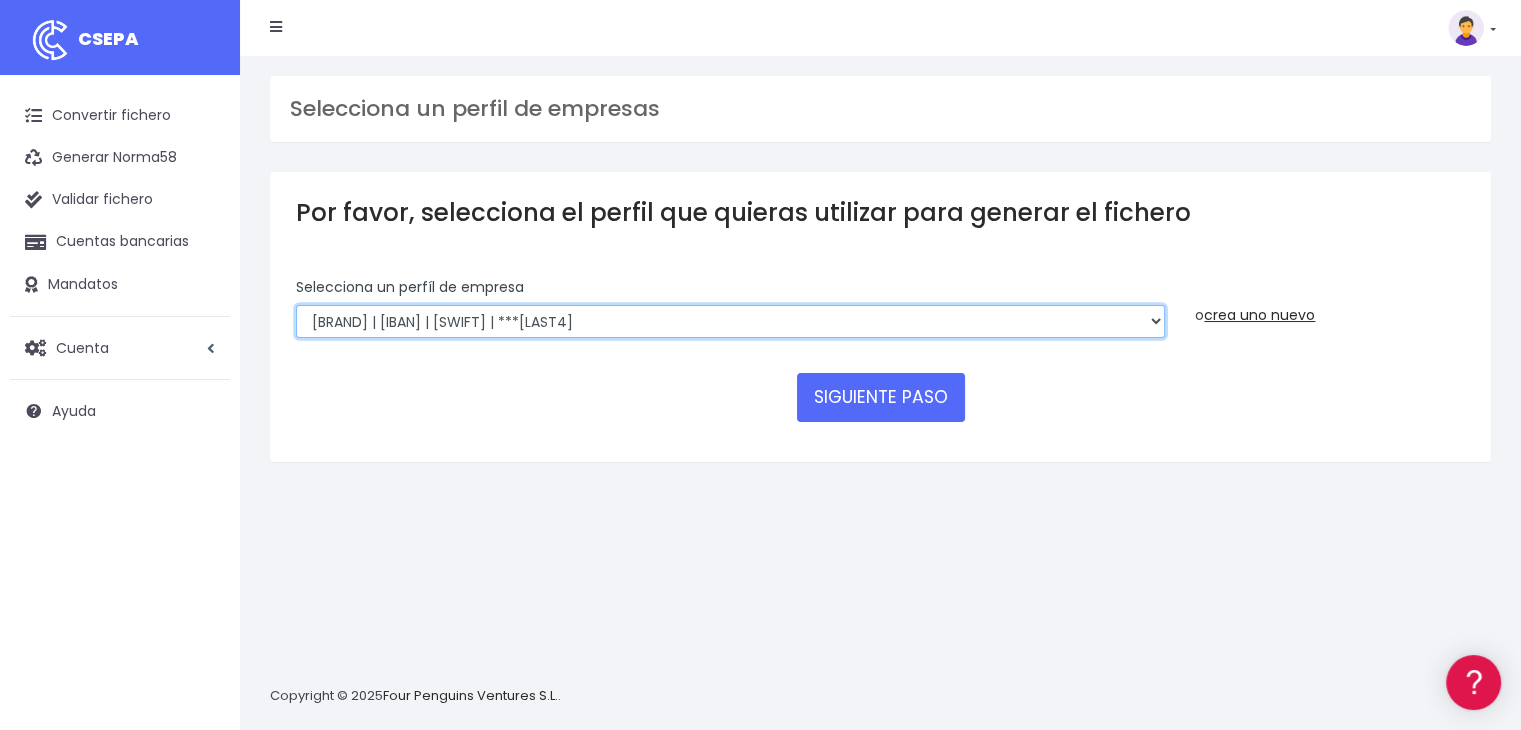 click on "[BRAND] | [IBAN] | [SWIFT] | ***[LAST4]" at bounding box center [730, 322] 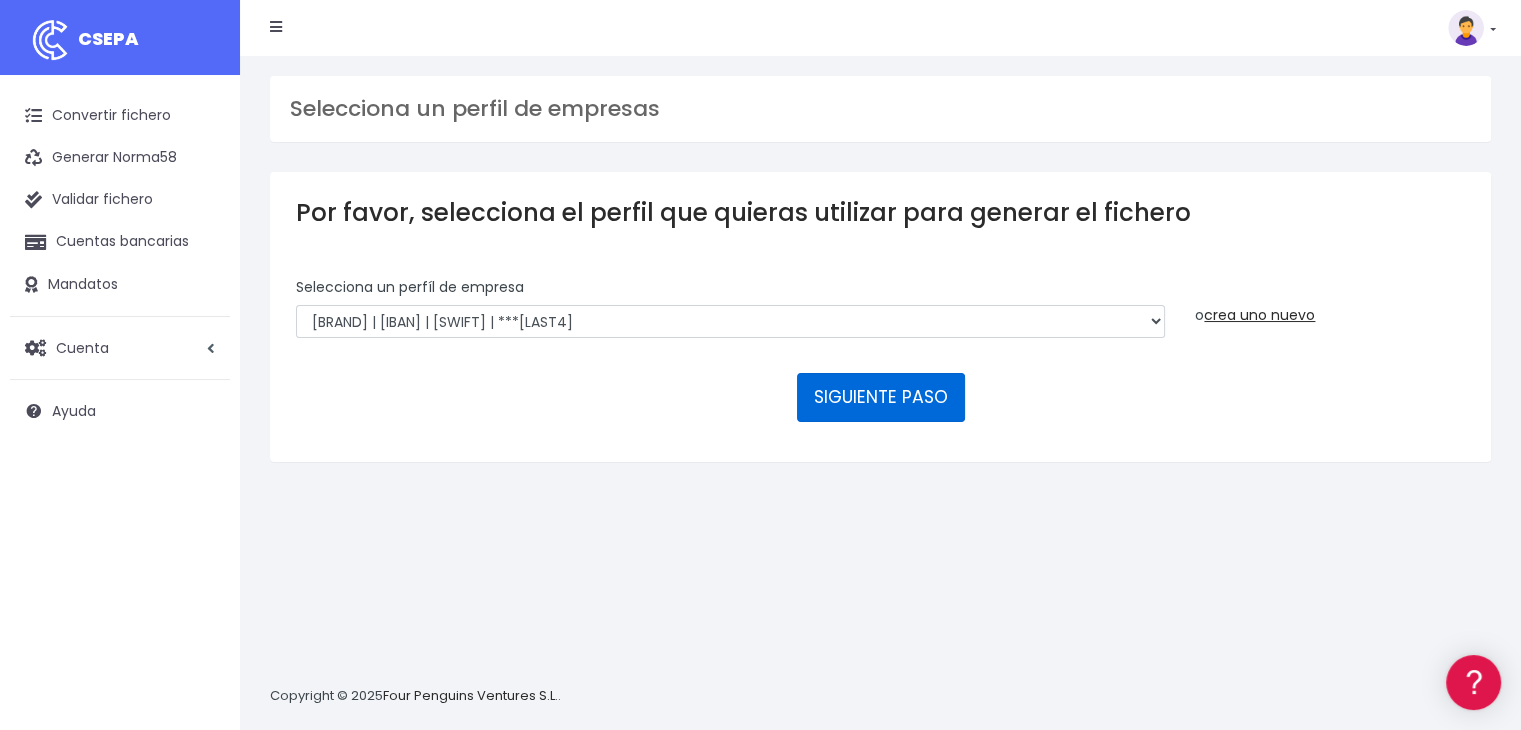 click on "SIGUIENTE PASO" at bounding box center [881, 397] 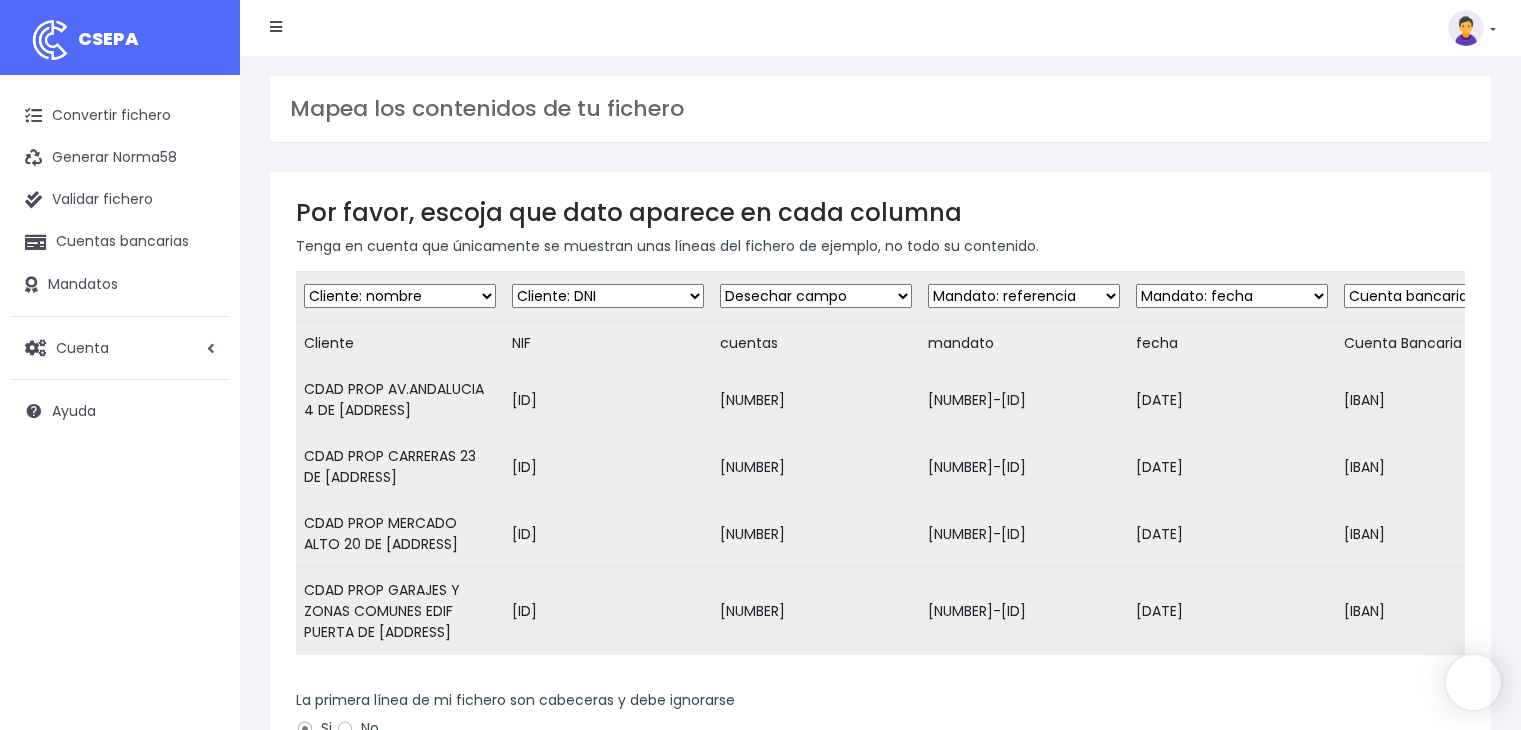 scroll, scrollTop: 0, scrollLeft: 0, axis: both 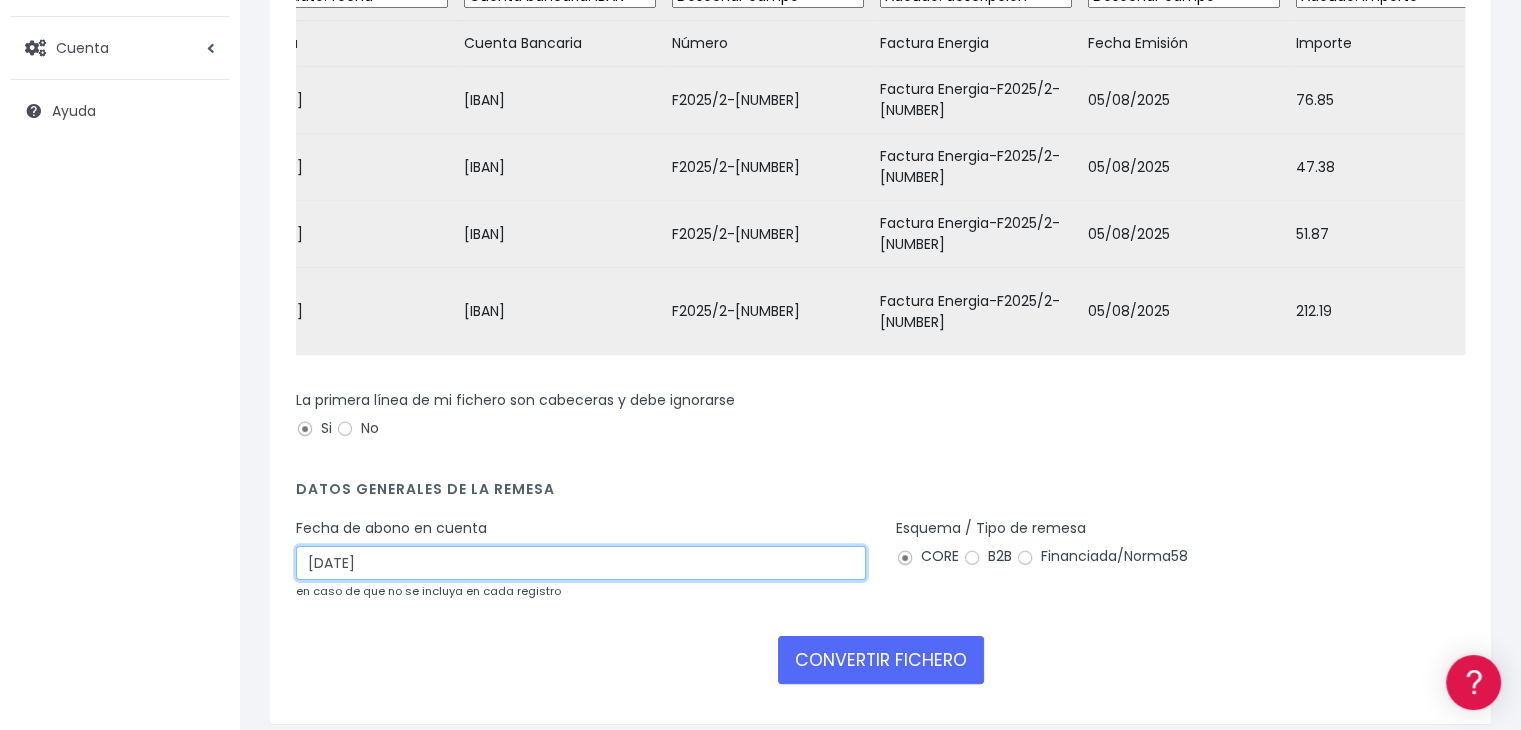 click on "07/08/2025" at bounding box center (581, 563) 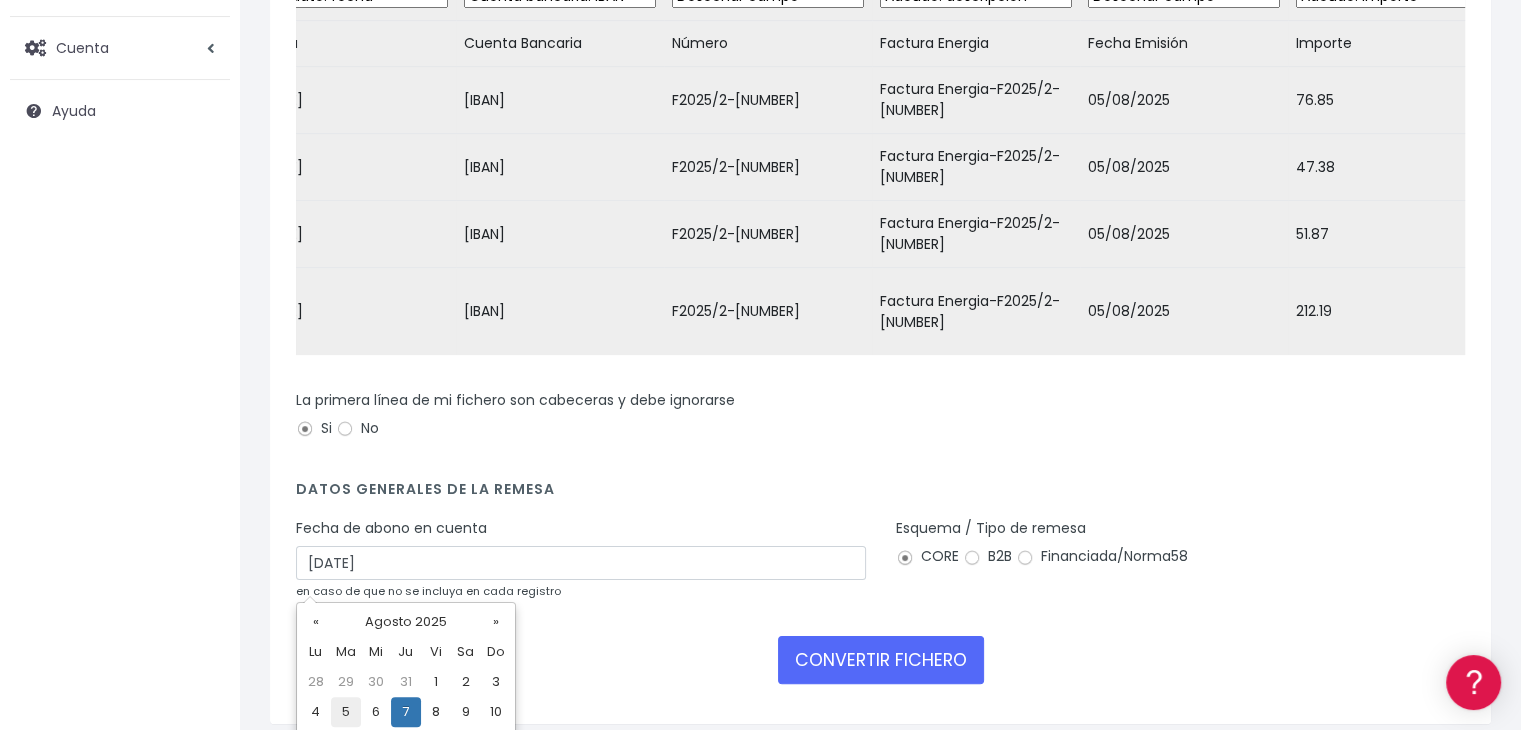click on "5" at bounding box center (346, 712) 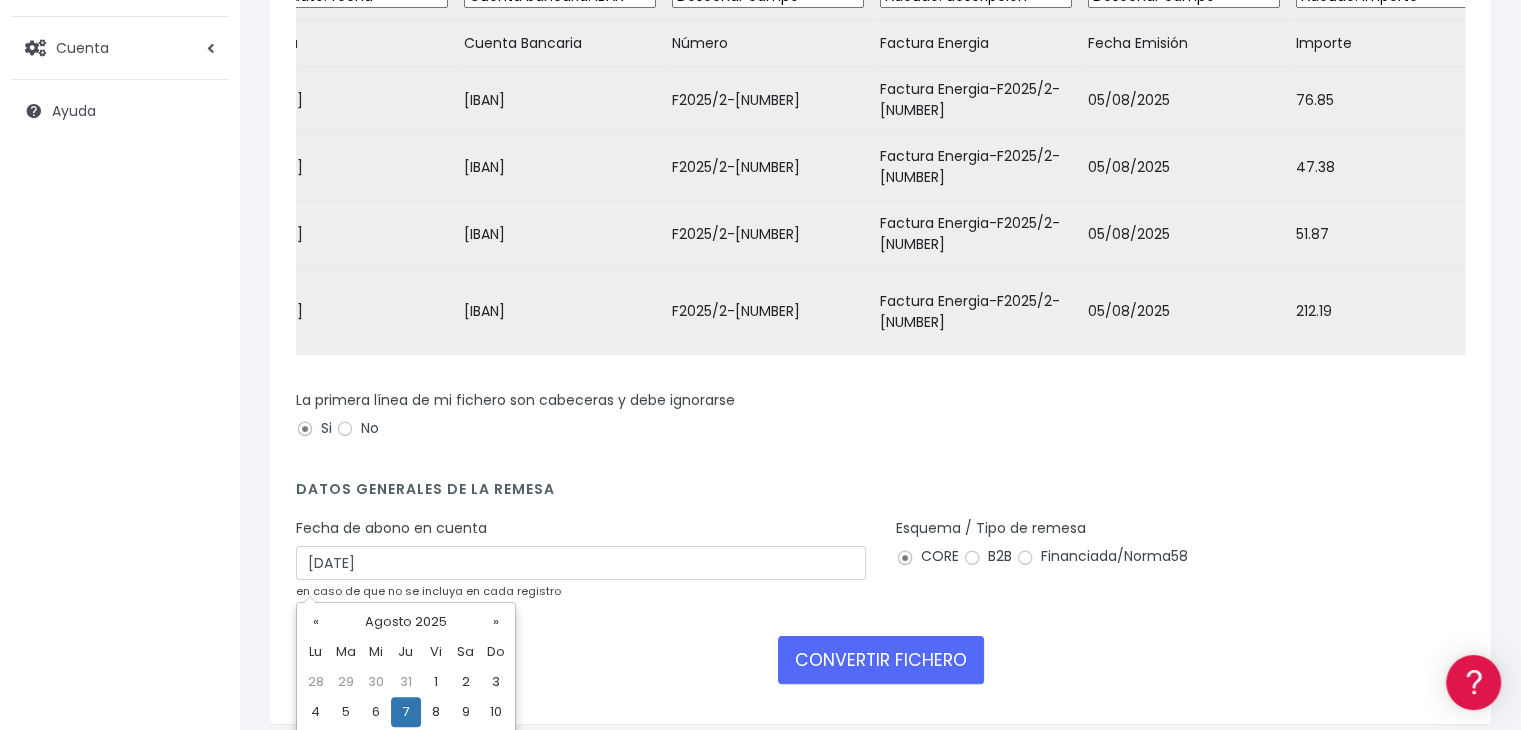 type on "05/08/2025" 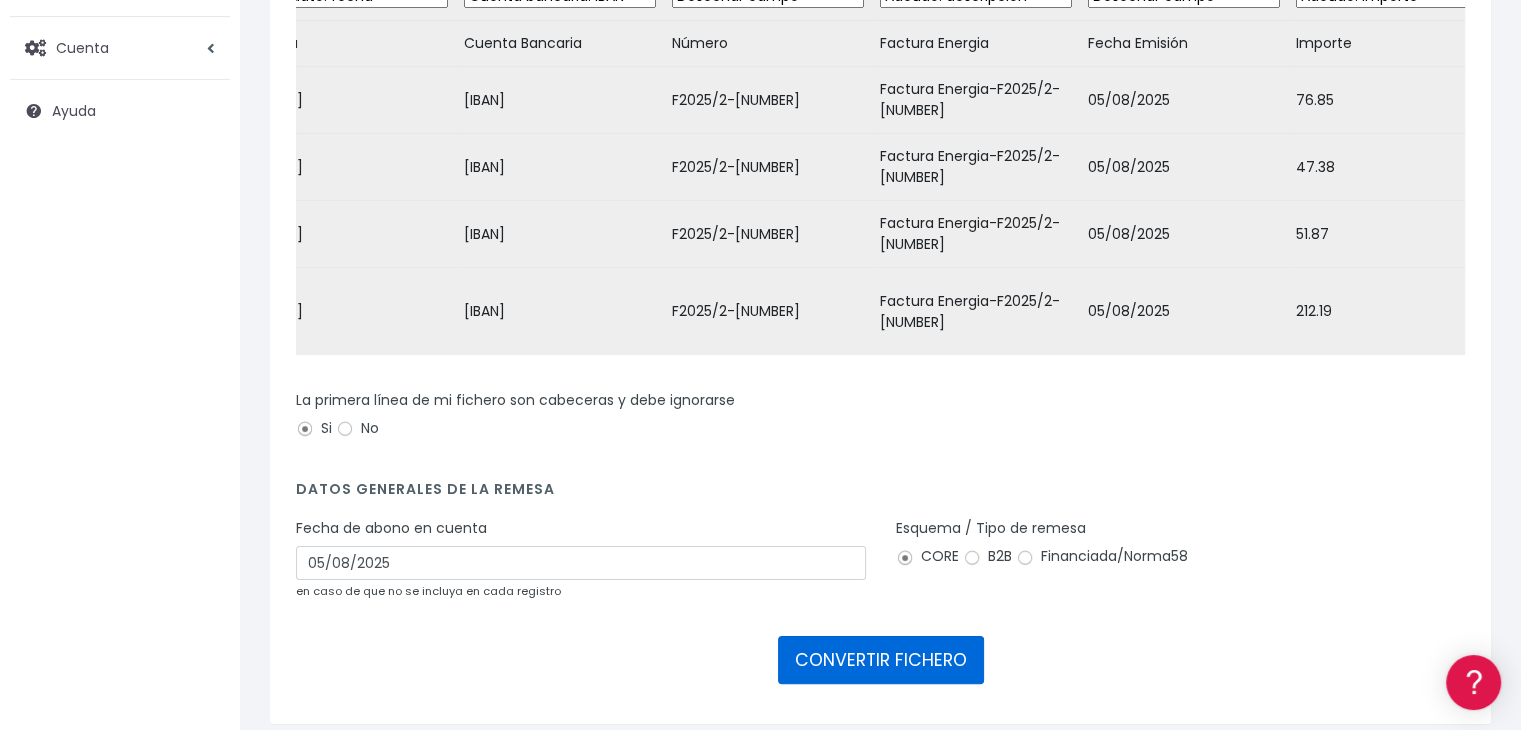 click on "CONVERTIR FICHERO" at bounding box center [881, 660] 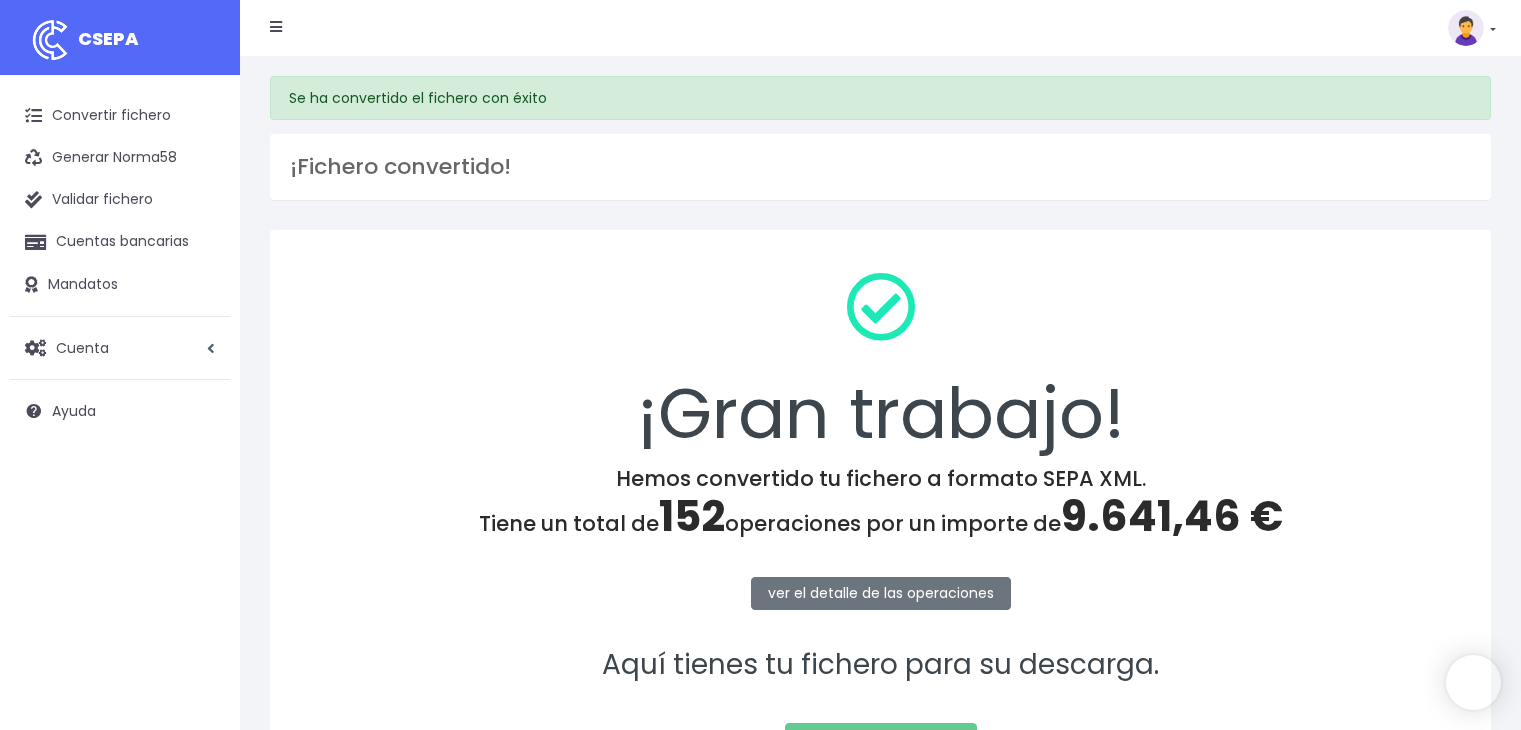 scroll, scrollTop: 0, scrollLeft: 0, axis: both 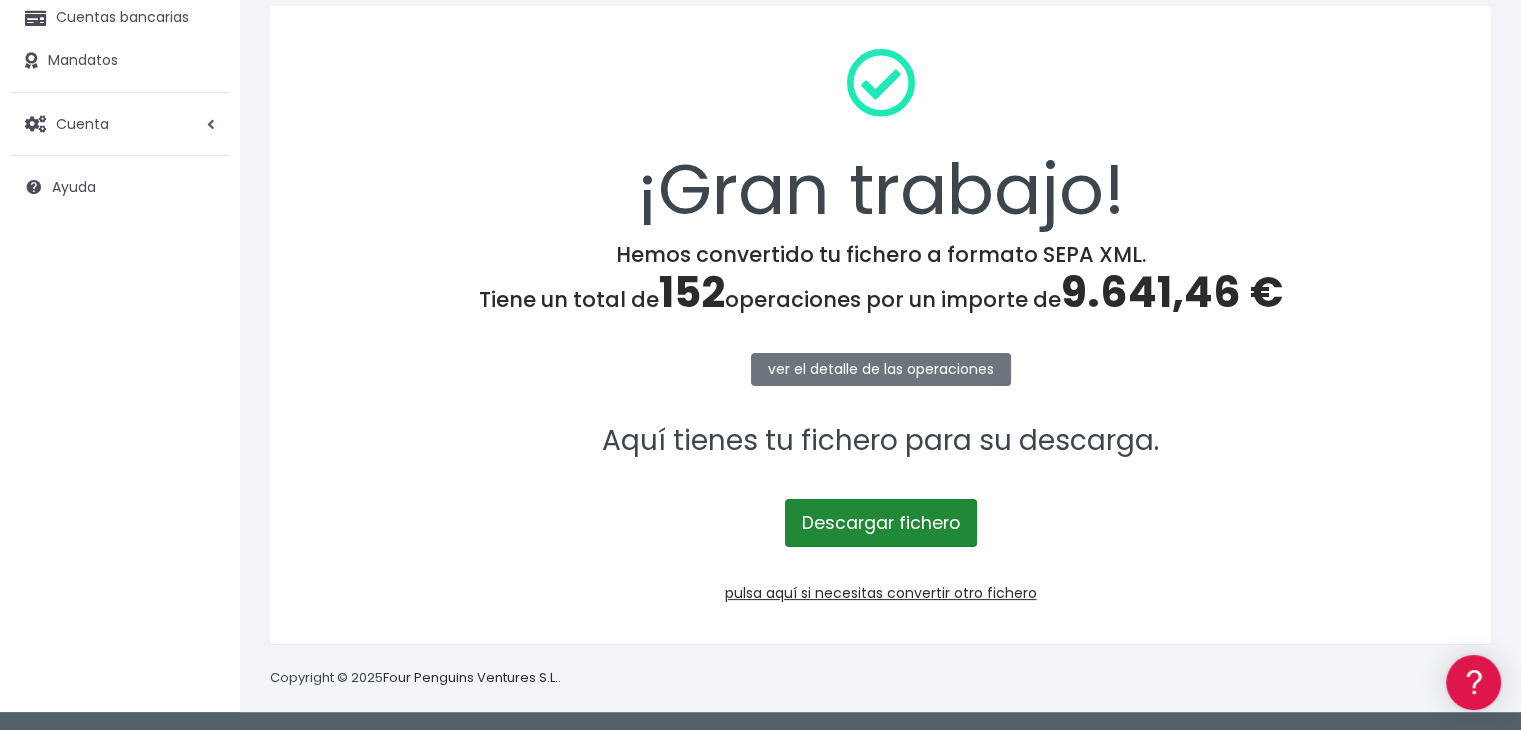 click on "Descargar fichero" at bounding box center (881, 523) 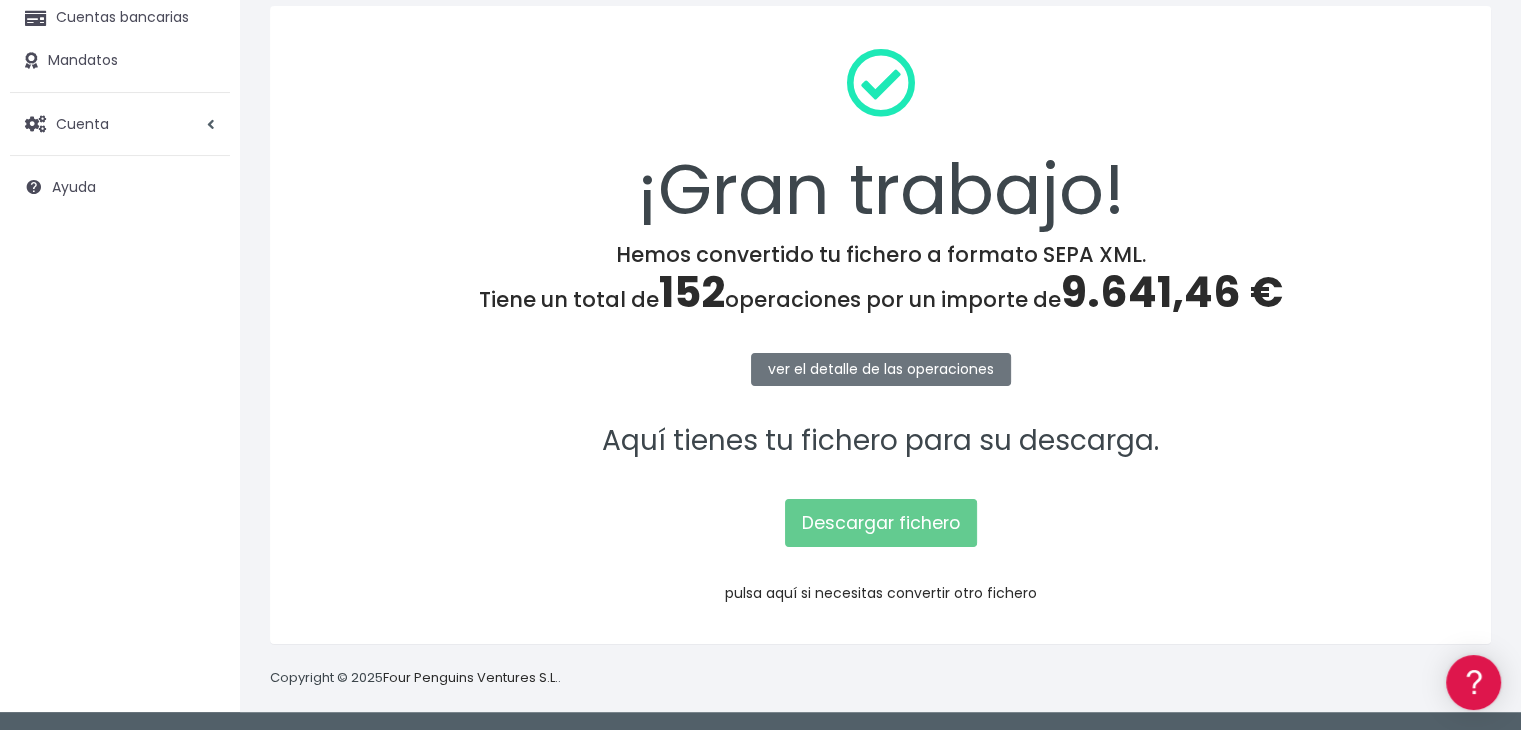 click on "pulsa aquí si necesitas convertir otro fichero" at bounding box center (881, 593) 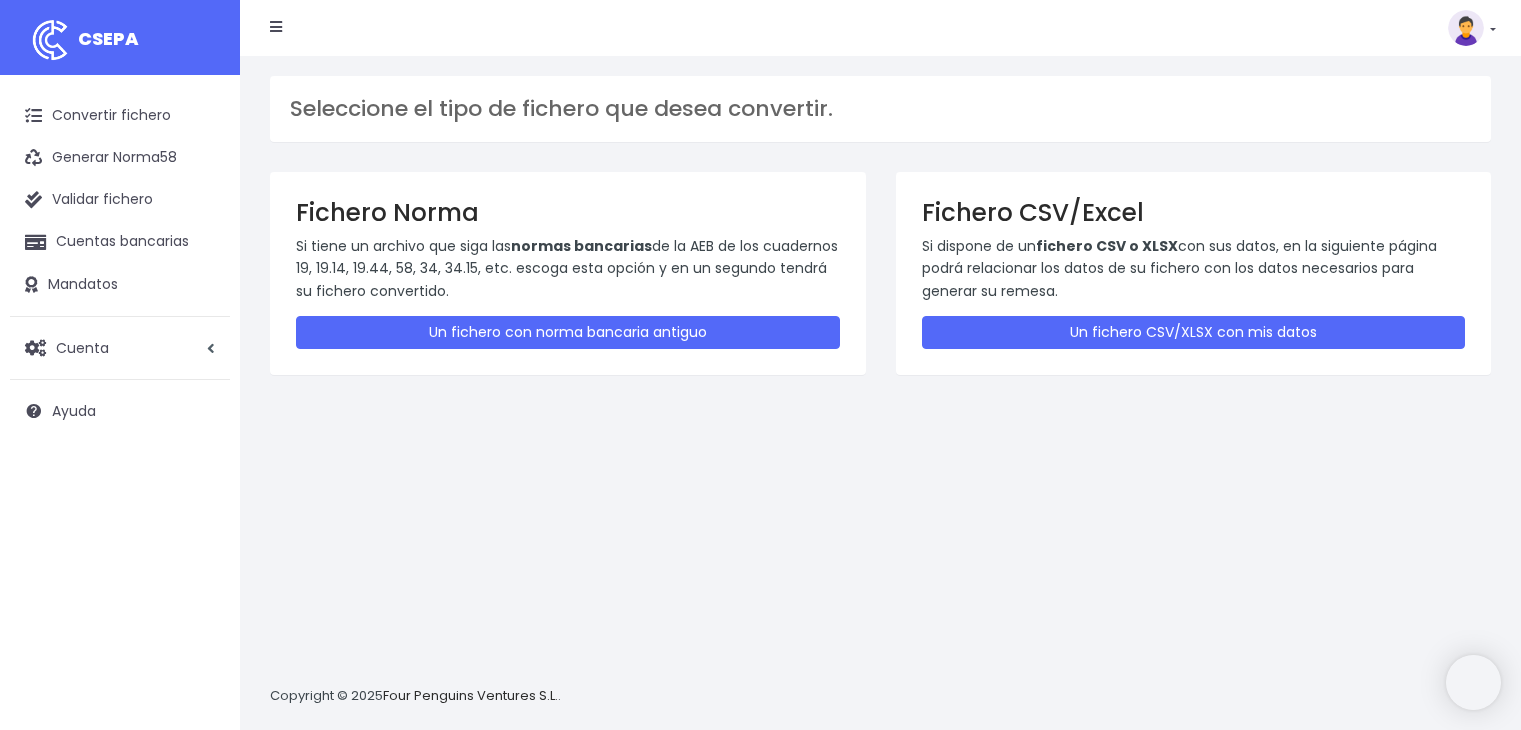 scroll, scrollTop: 0, scrollLeft: 0, axis: both 